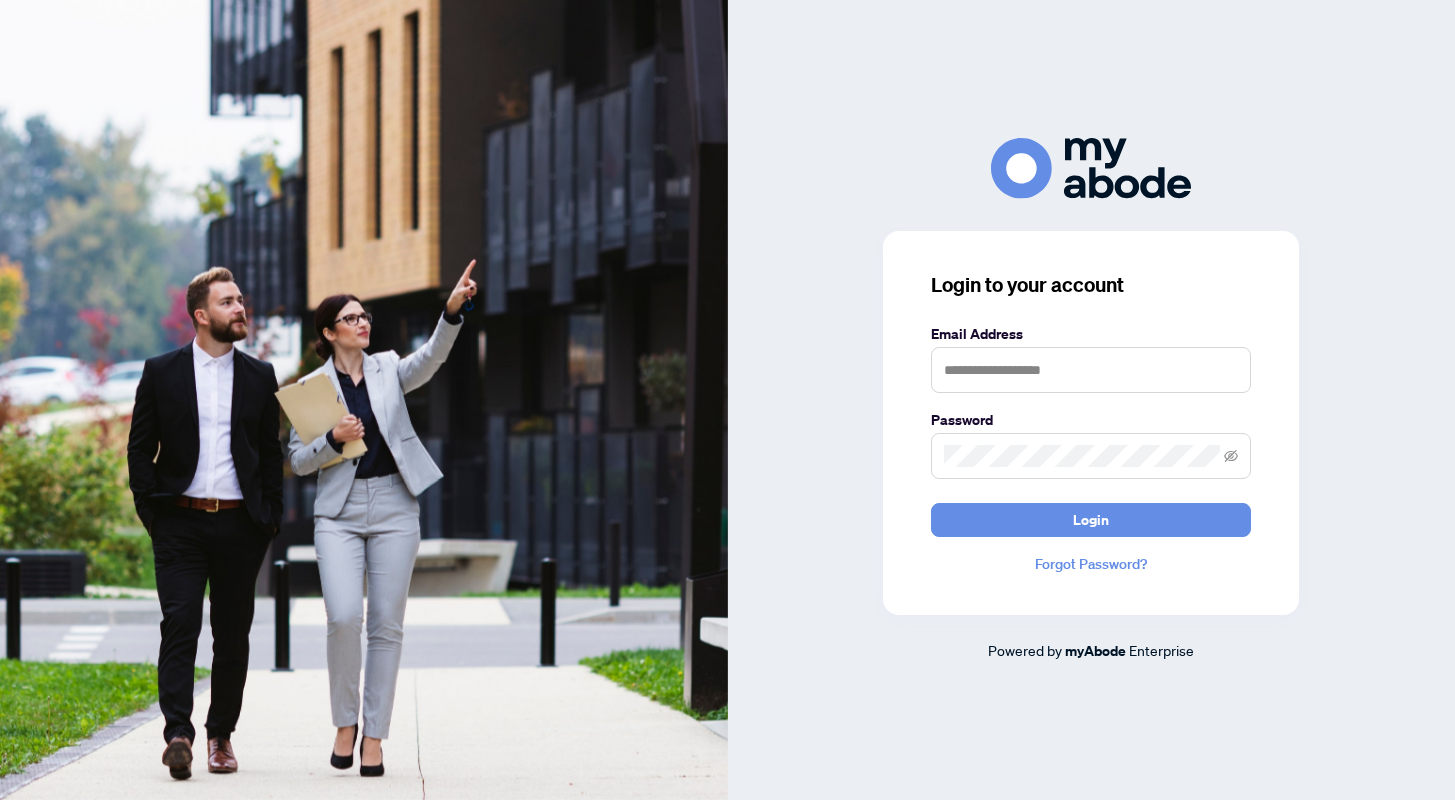 scroll, scrollTop: 0, scrollLeft: 0, axis: both 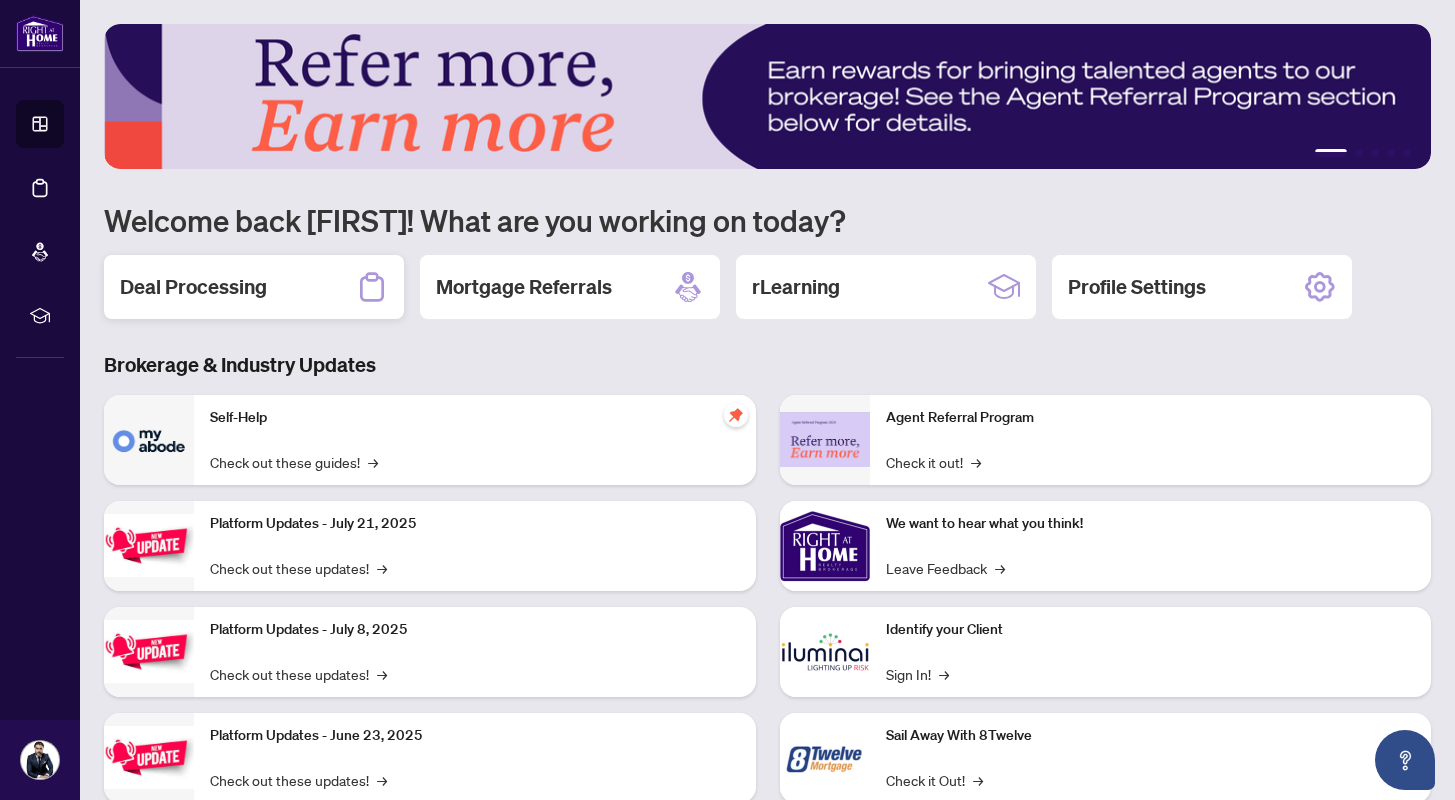 click on "Deal Processing" at bounding box center (193, 287) 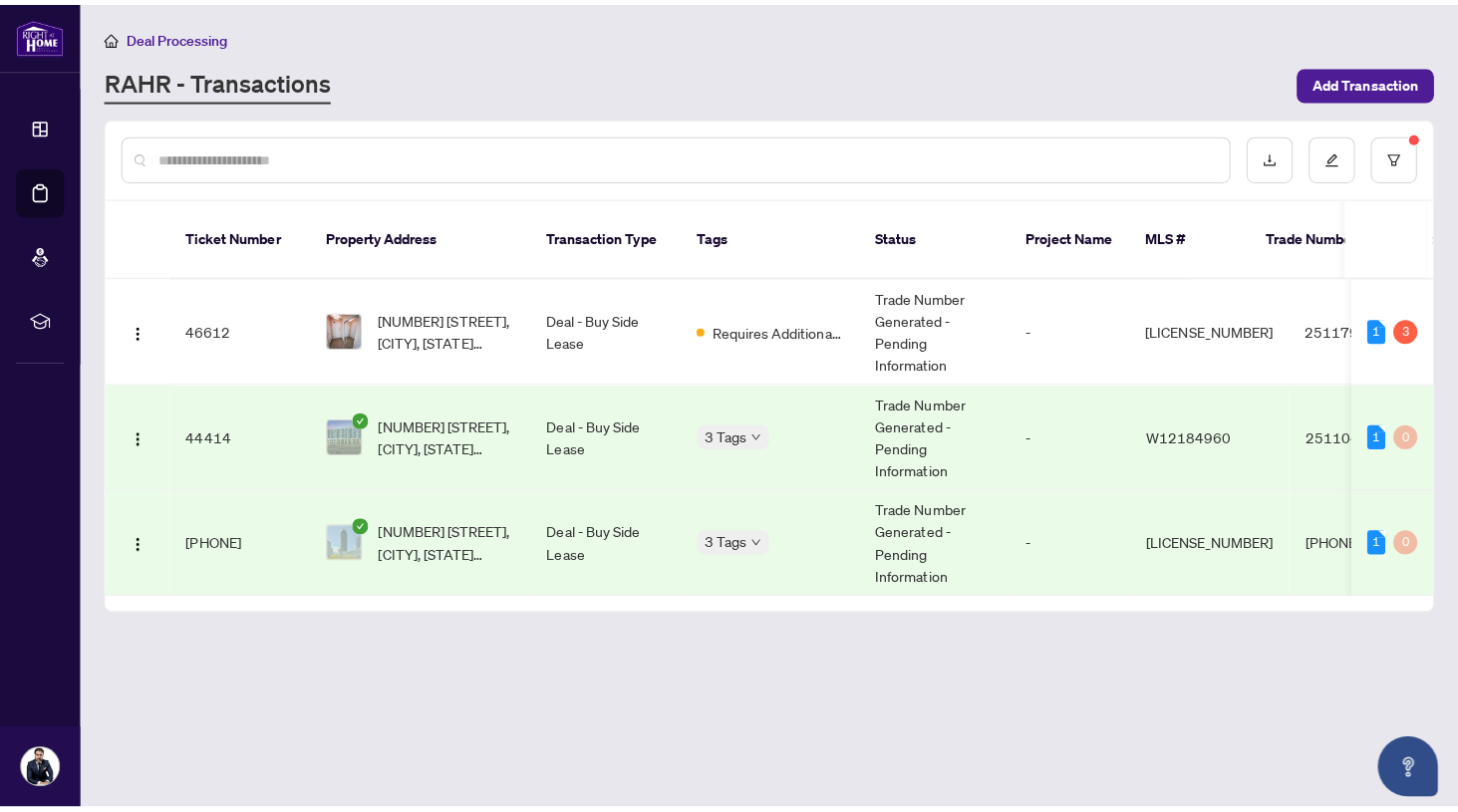 scroll, scrollTop: 0, scrollLeft: 0, axis: both 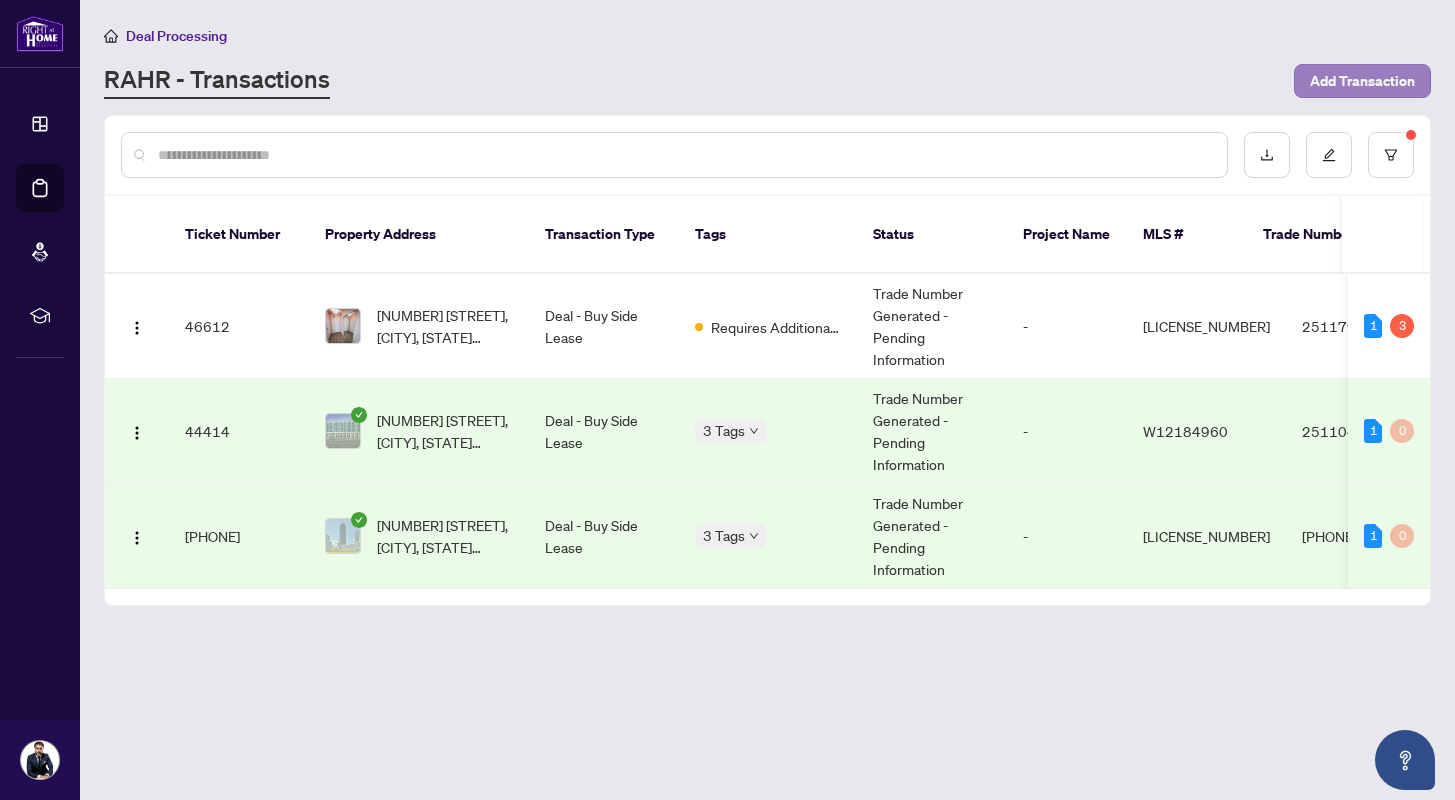 click on "Add Transaction" at bounding box center (1362, 81) 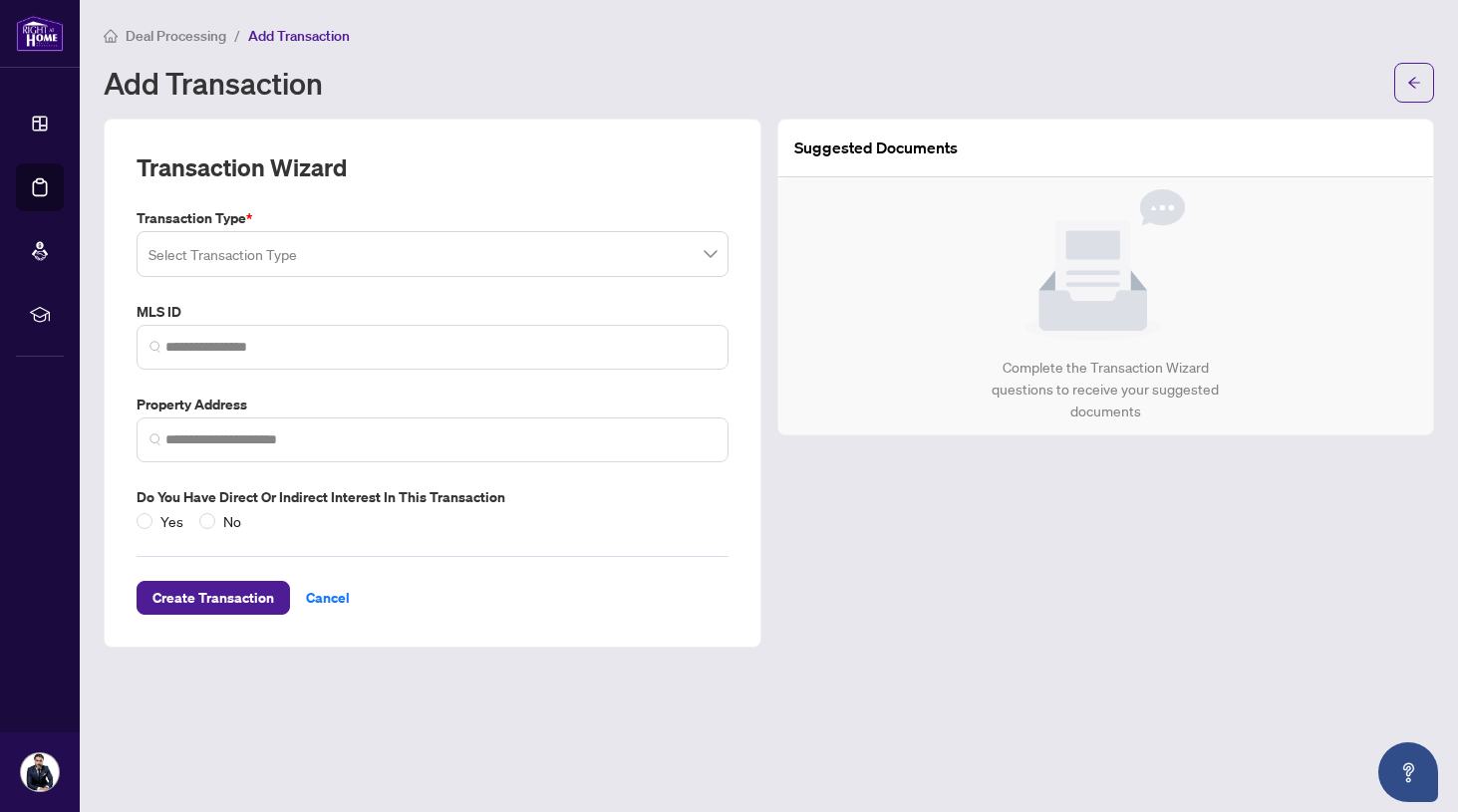 click at bounding box center (424, 257) 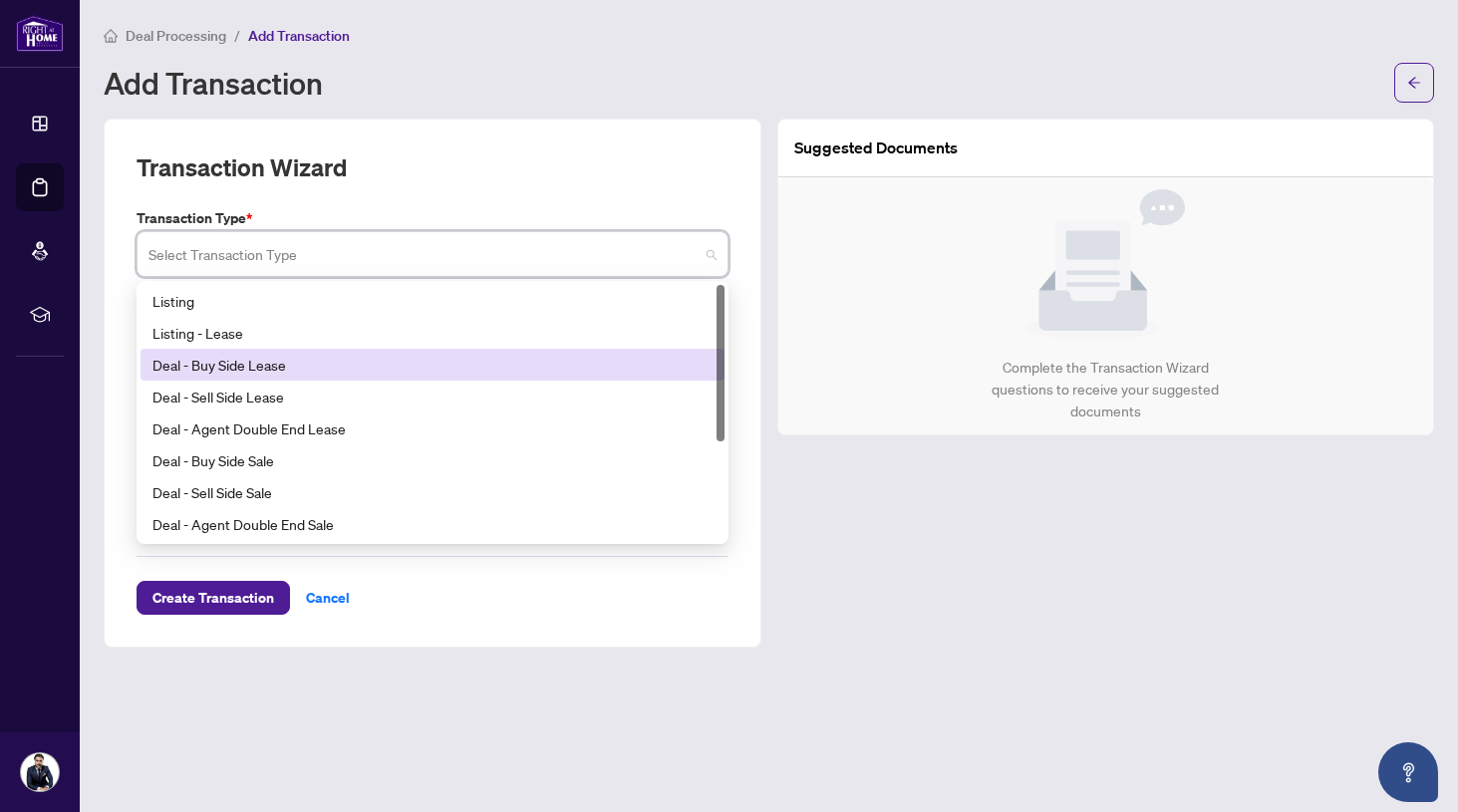 drag, startPoint x: 285, startPoint y: 401, endPoint x: 286, endPoint y: 367, distance: 34.0147 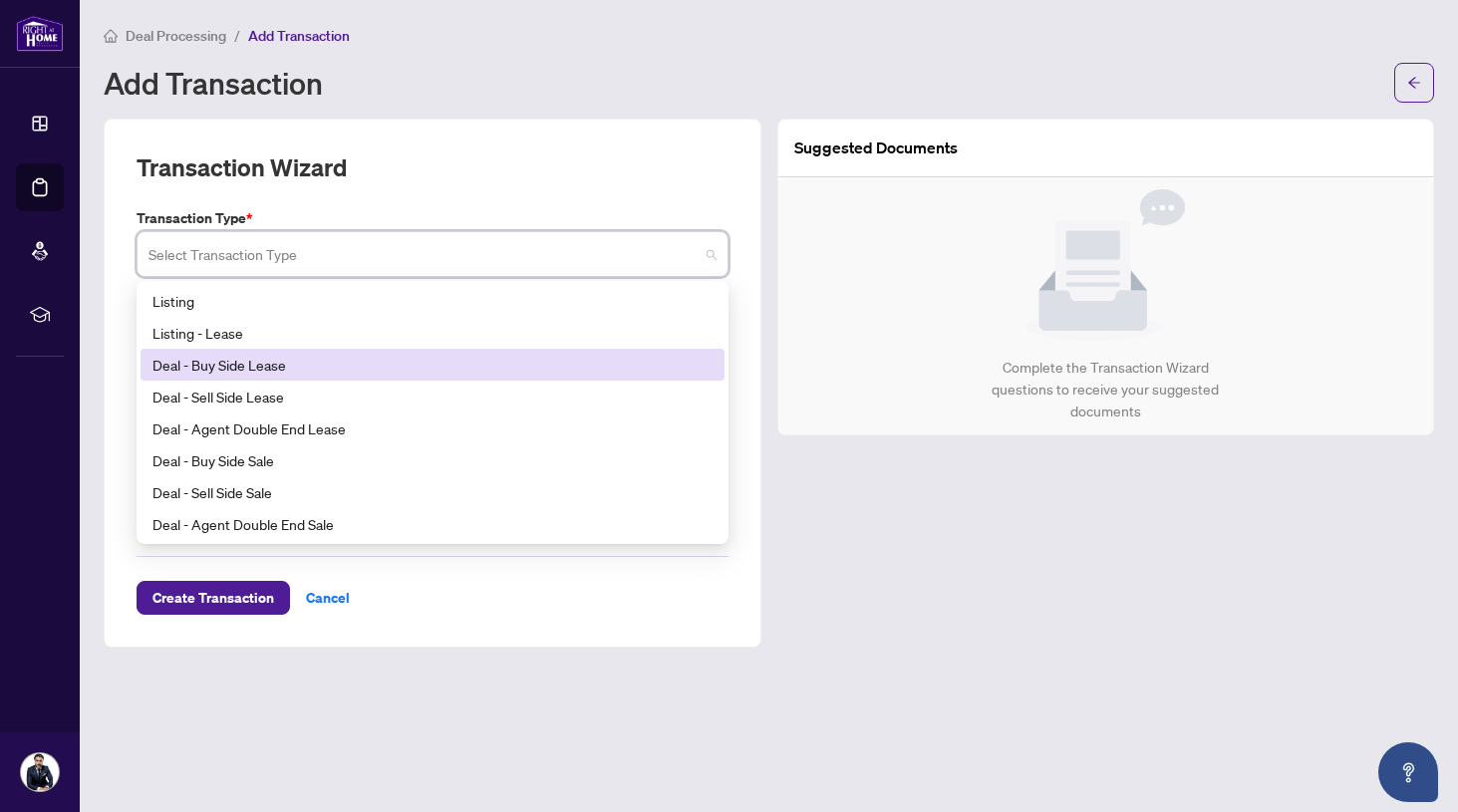 click on "Deal - Buy Side Lease" at bounding box center (433, 365) 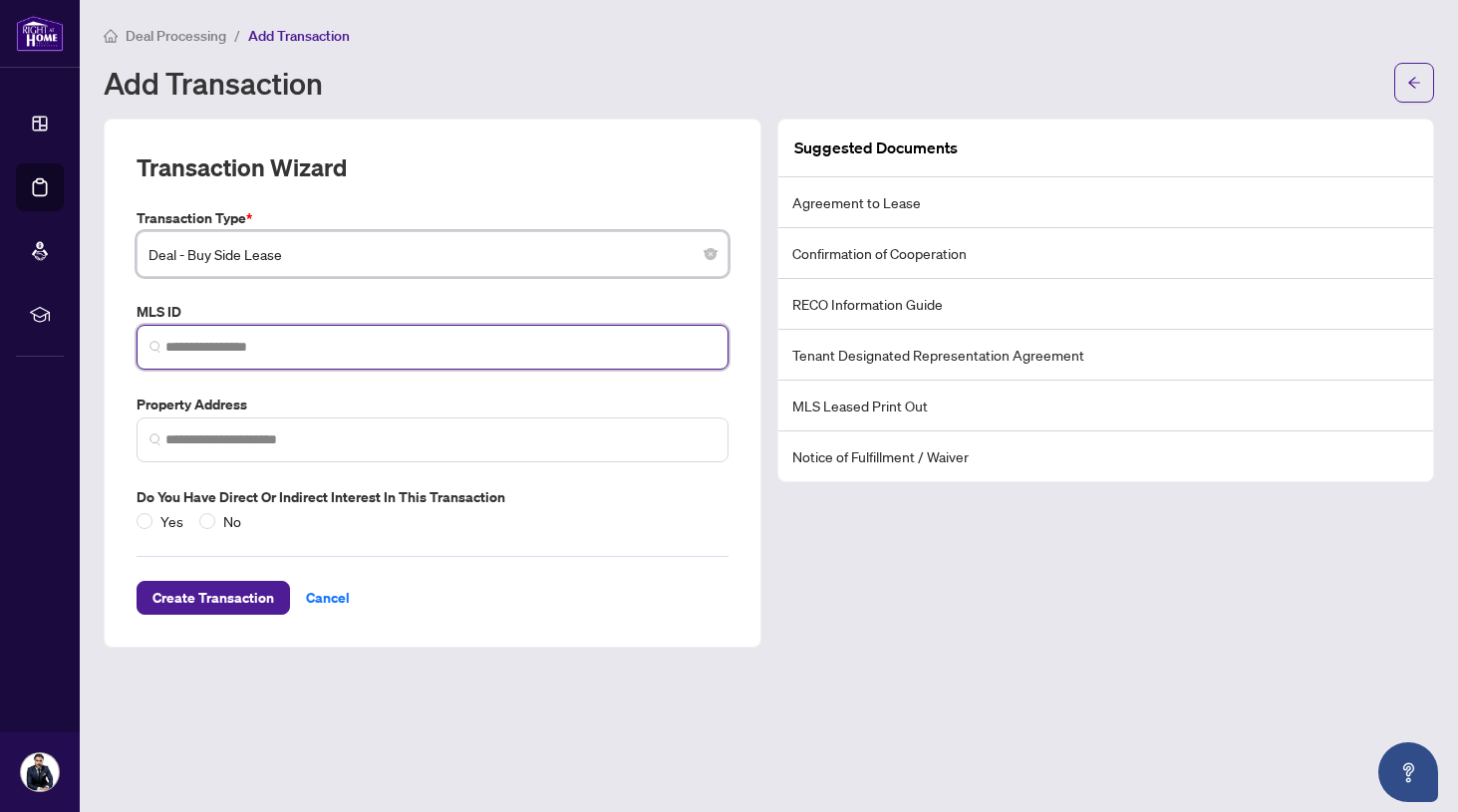 click at bounding box center (440, 347) 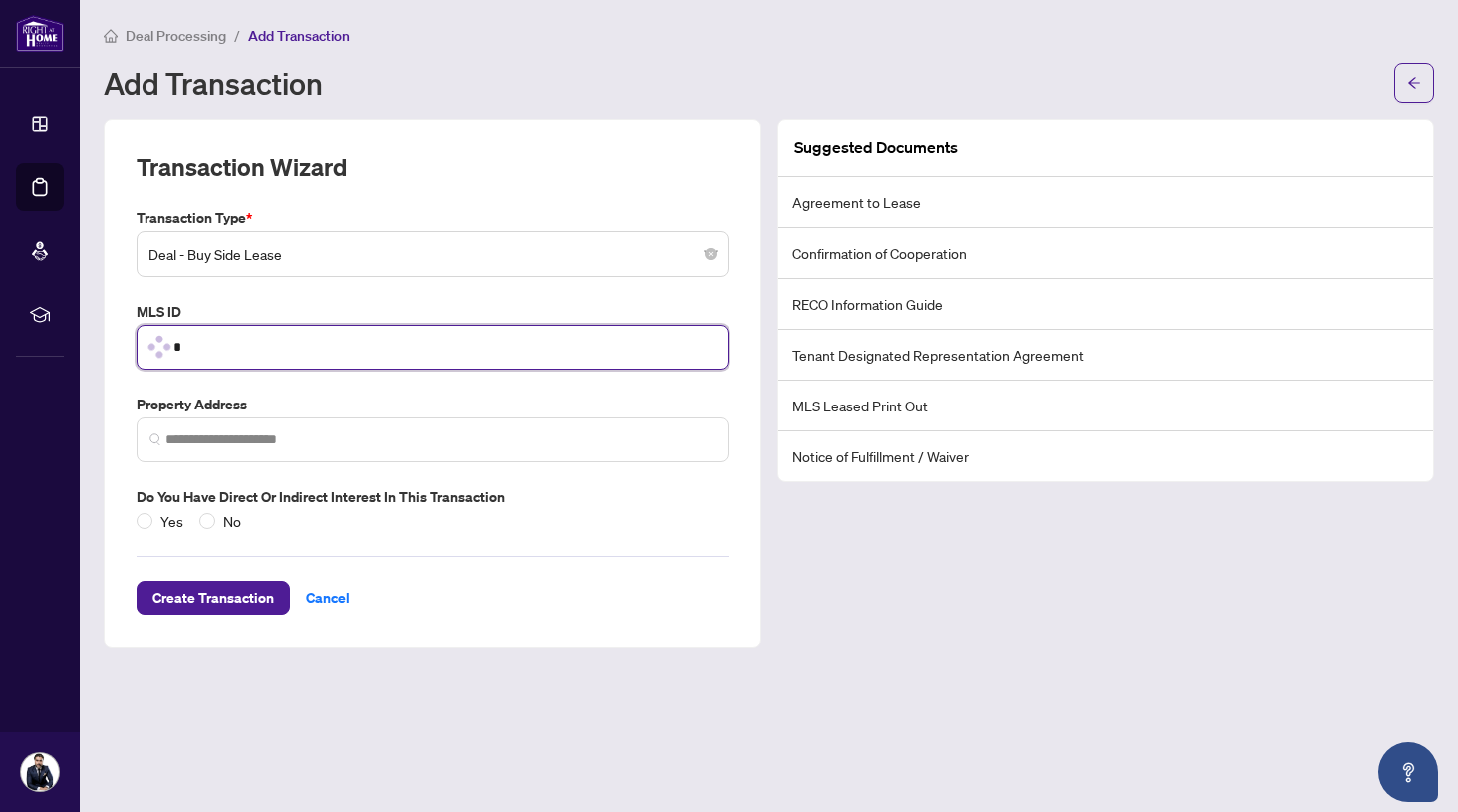 paste on "********" 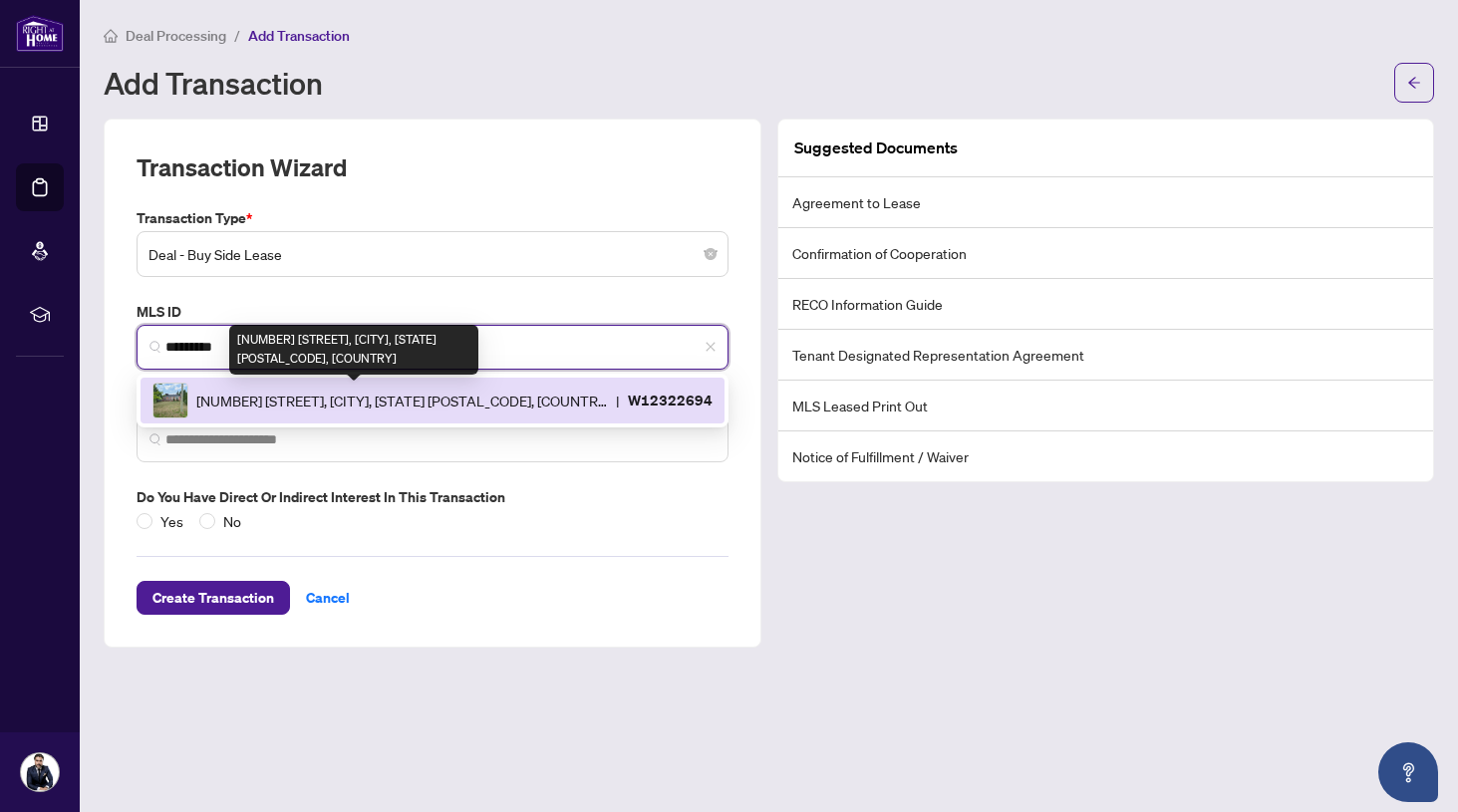click on "[NUMBER] [STREET], [CITY], [STATE] [POSTAL_CODE], [COUNTRY]" at bounding box center (402, 401) 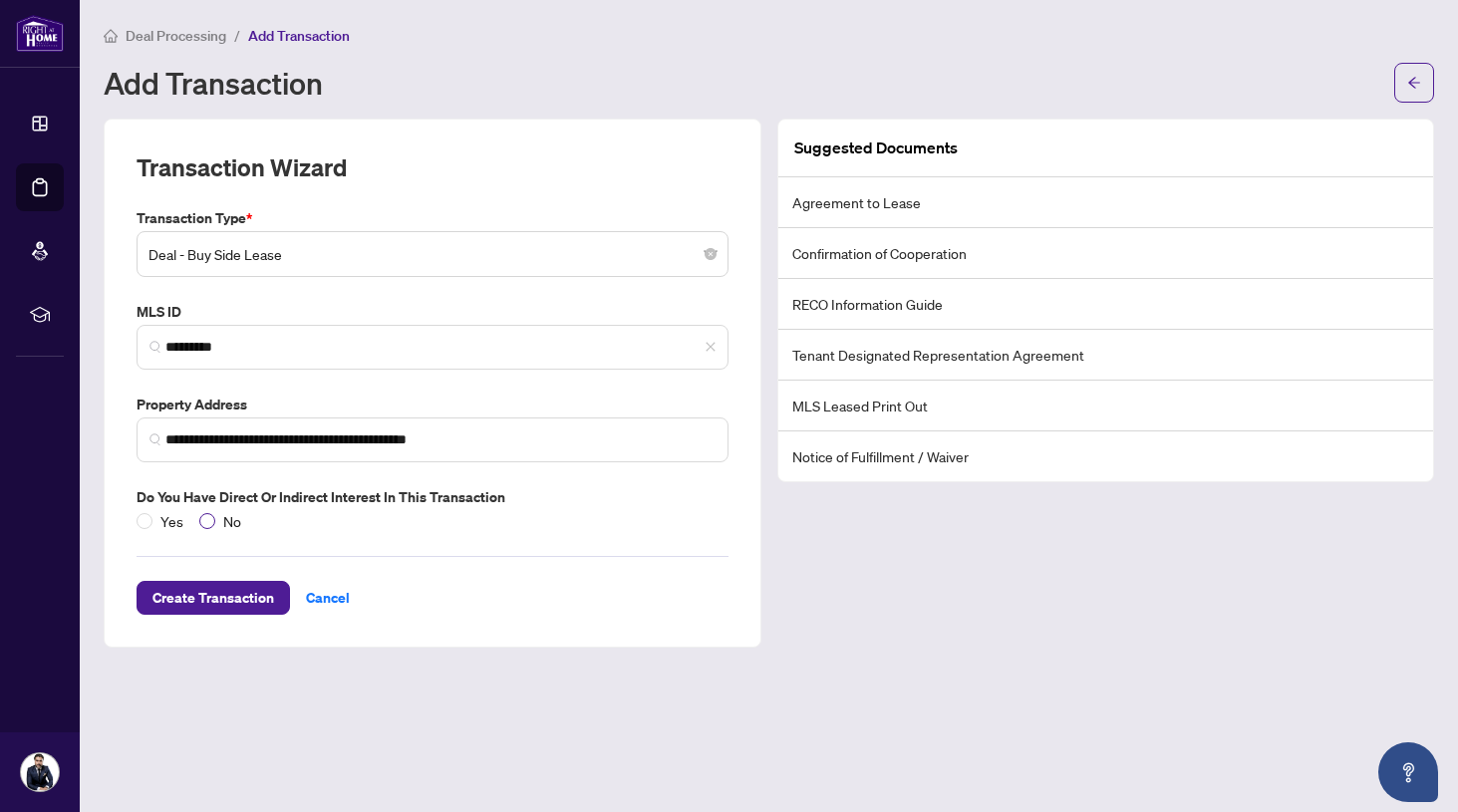 click at bounding box center (207, 521) 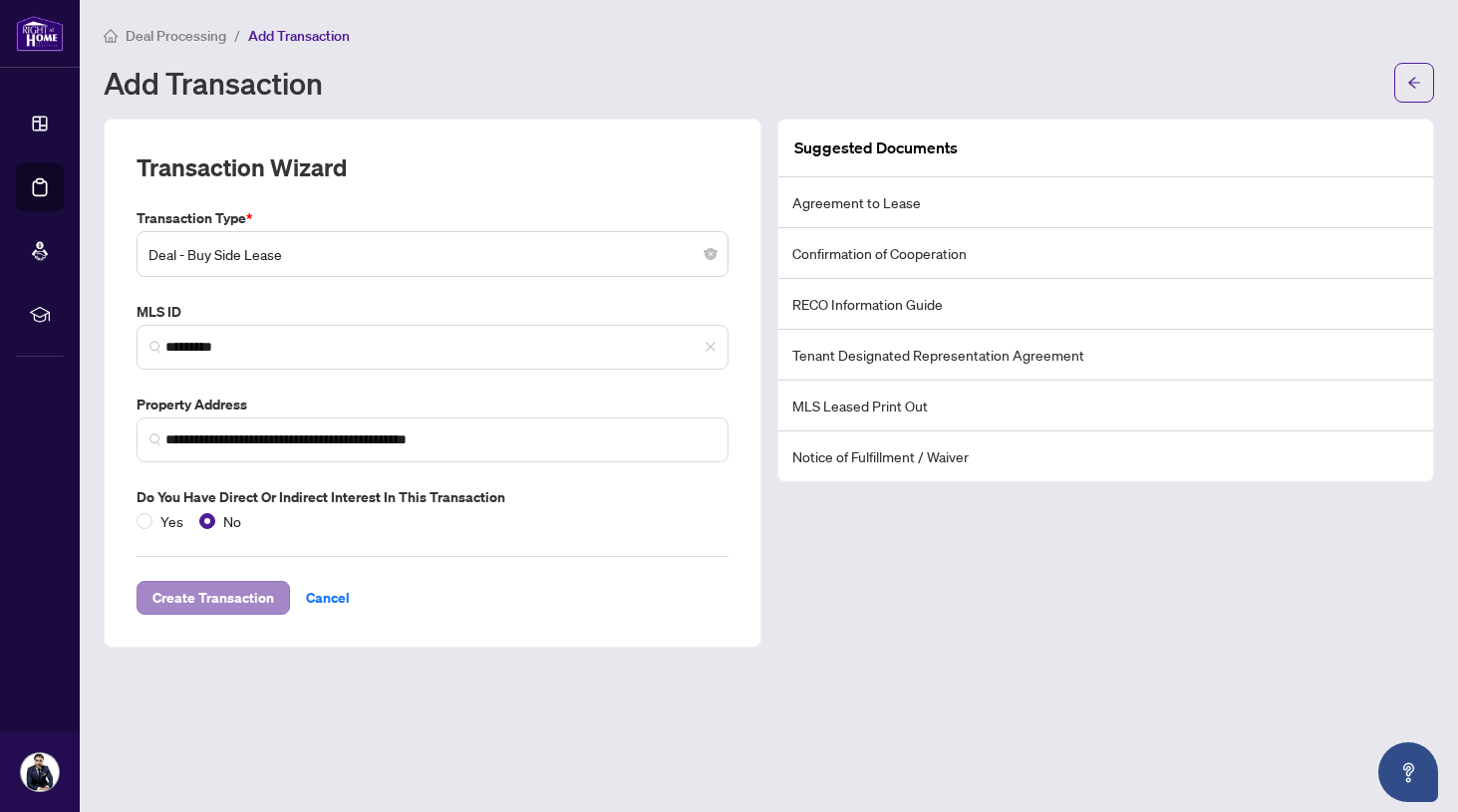 click on "Create Transaction" at bounding box center (213, 598) 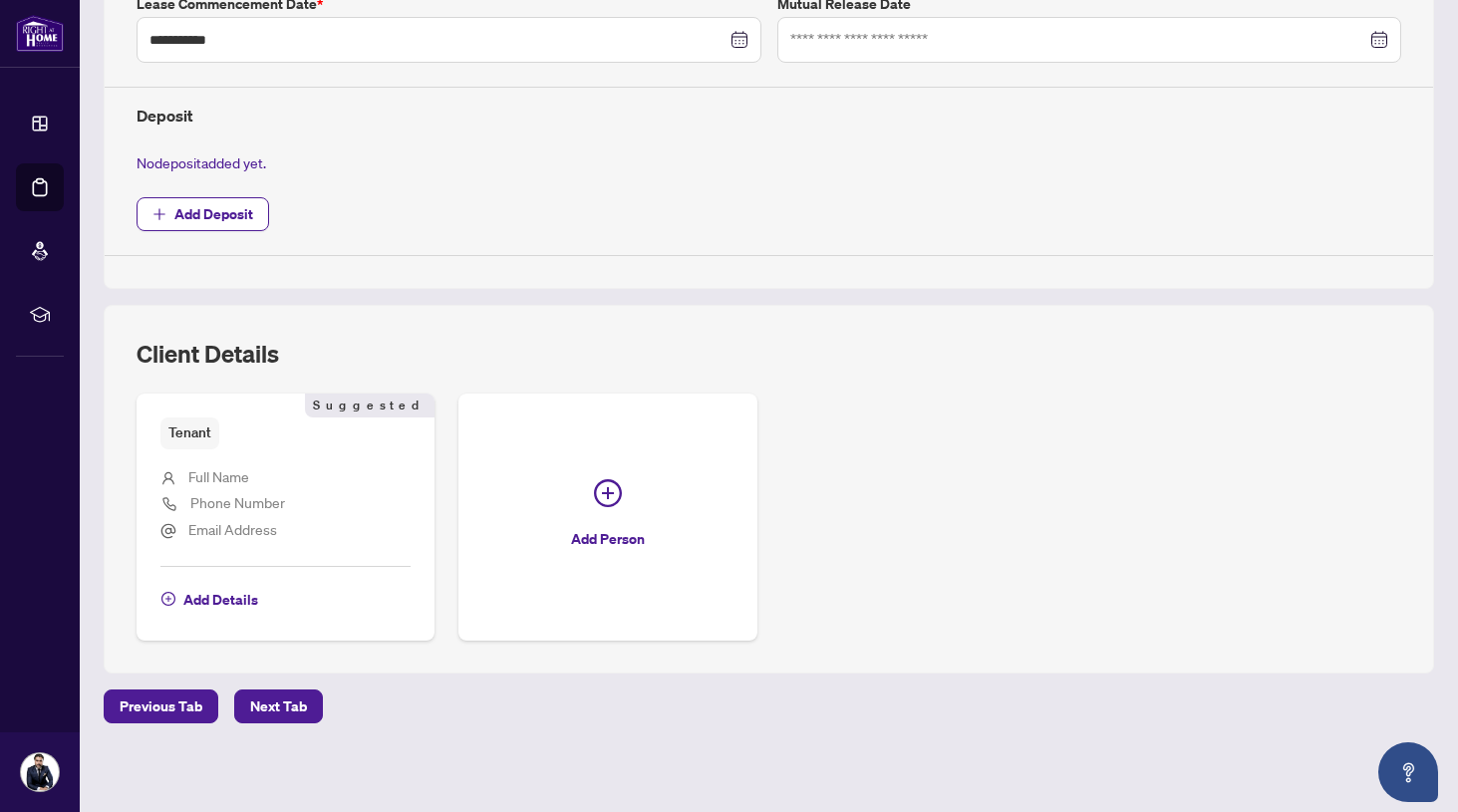 scroll, scrollTop: 649, scrollLeft: 0, axis: vertical 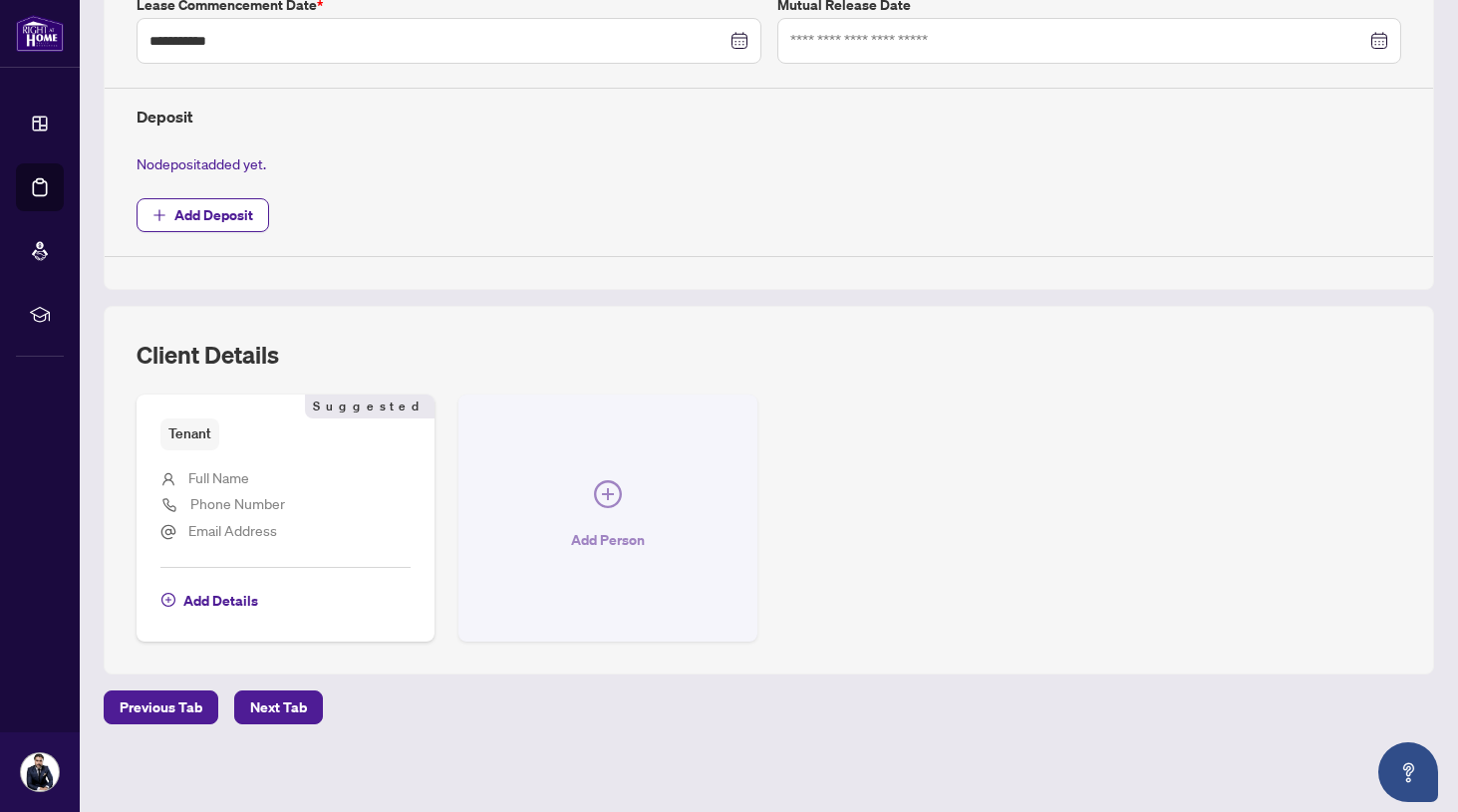 click 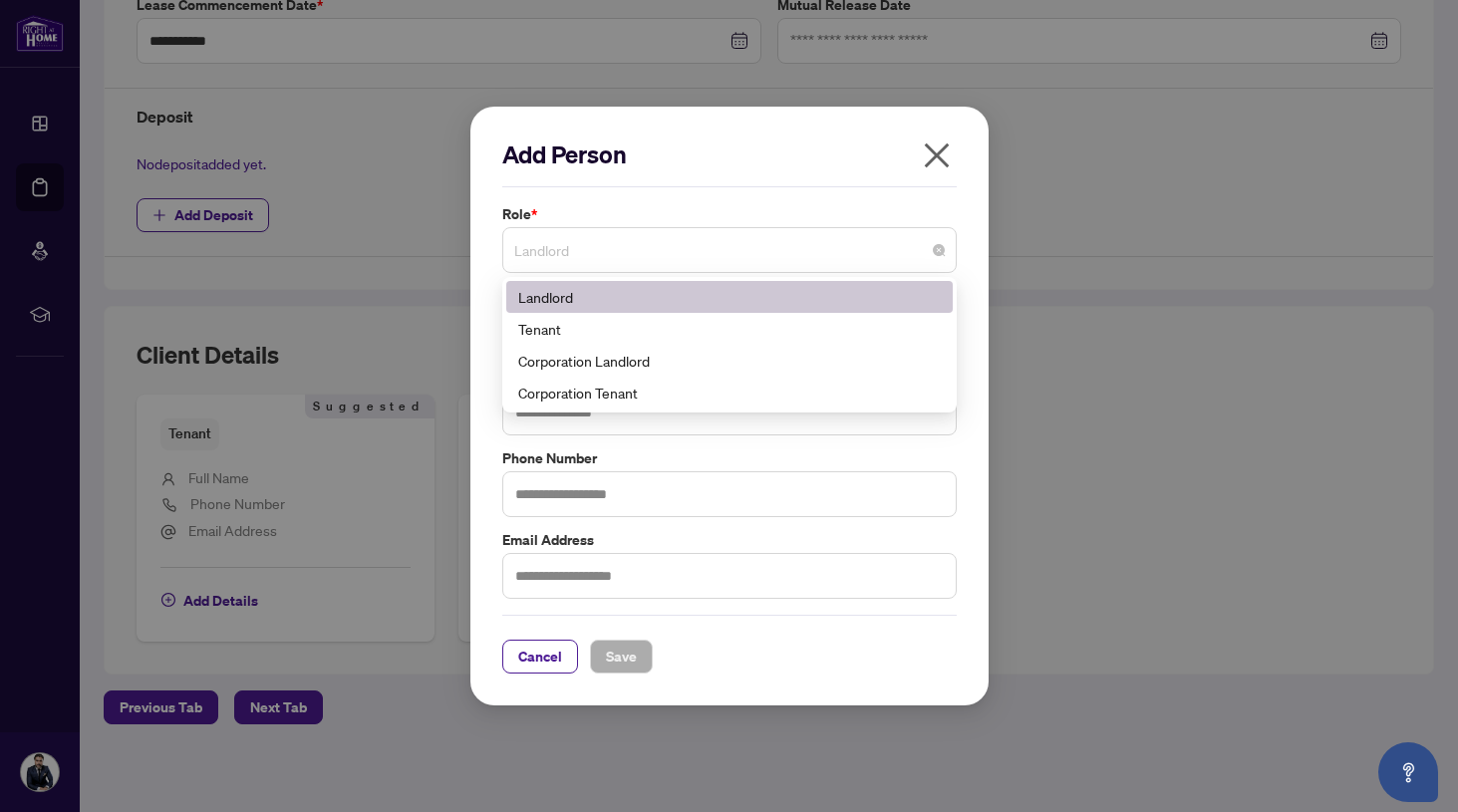 click on "Landlord" at bounding box center [729, 250] 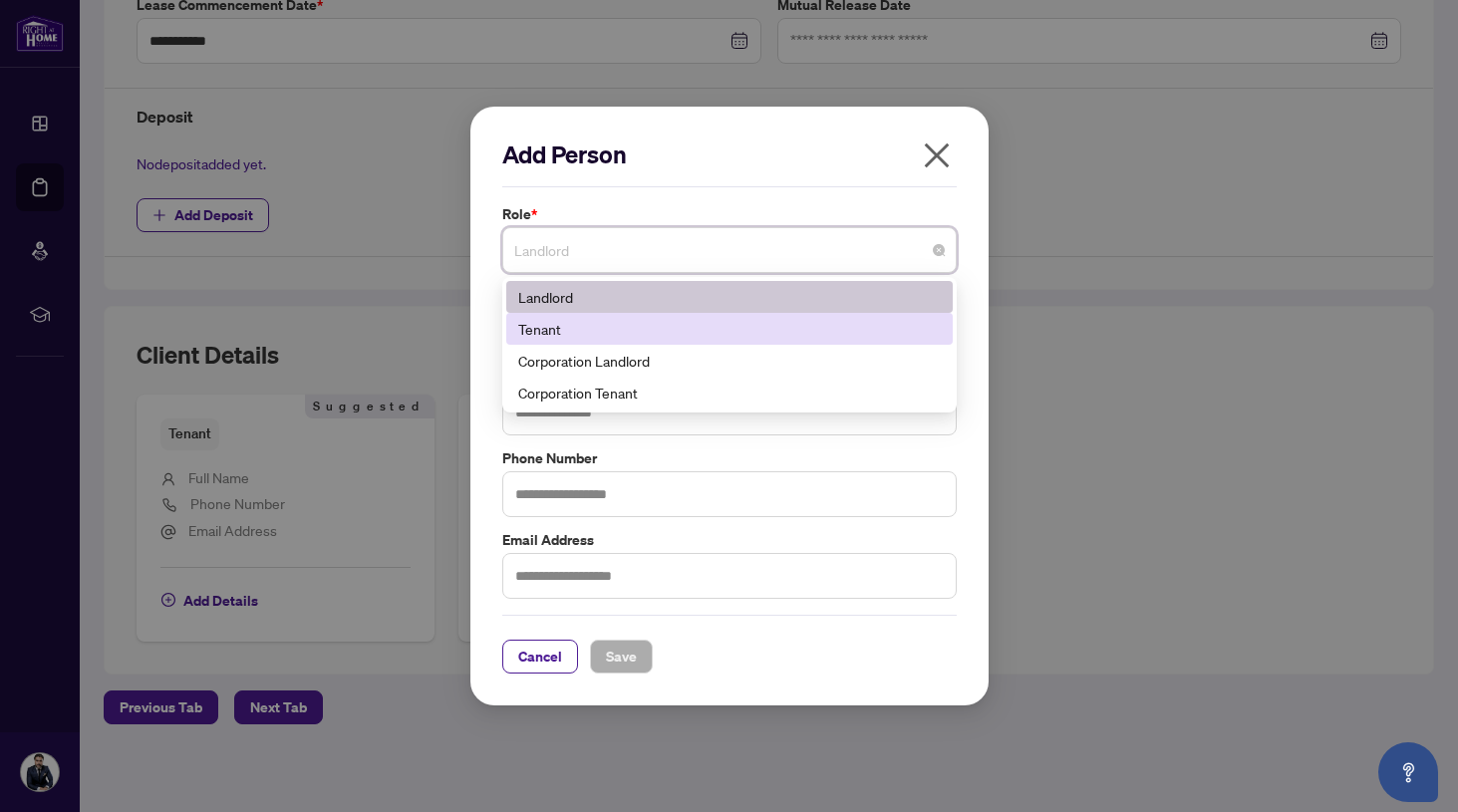 click on "Tenant" at bounding box center [729, 329] 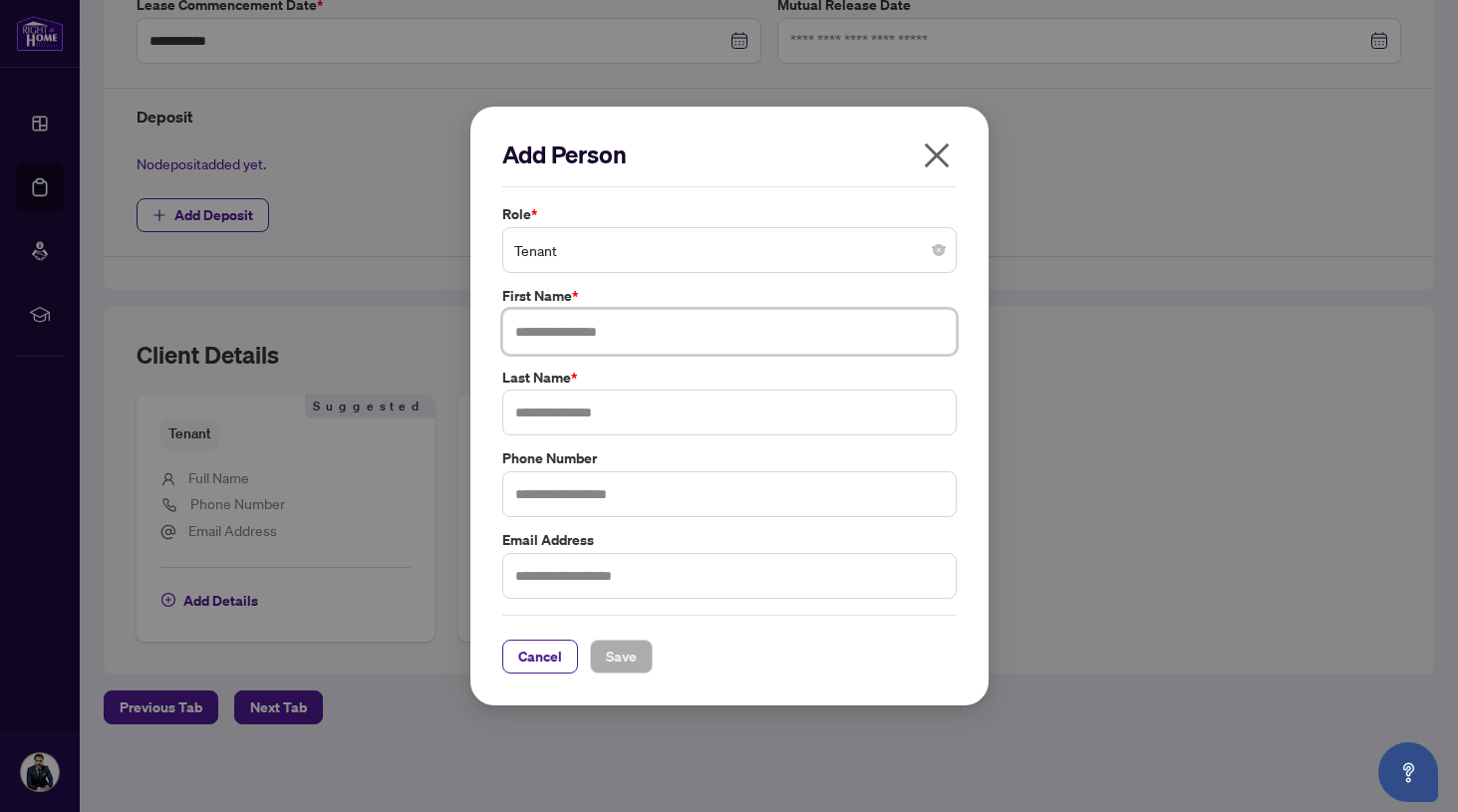 paste on "*******" 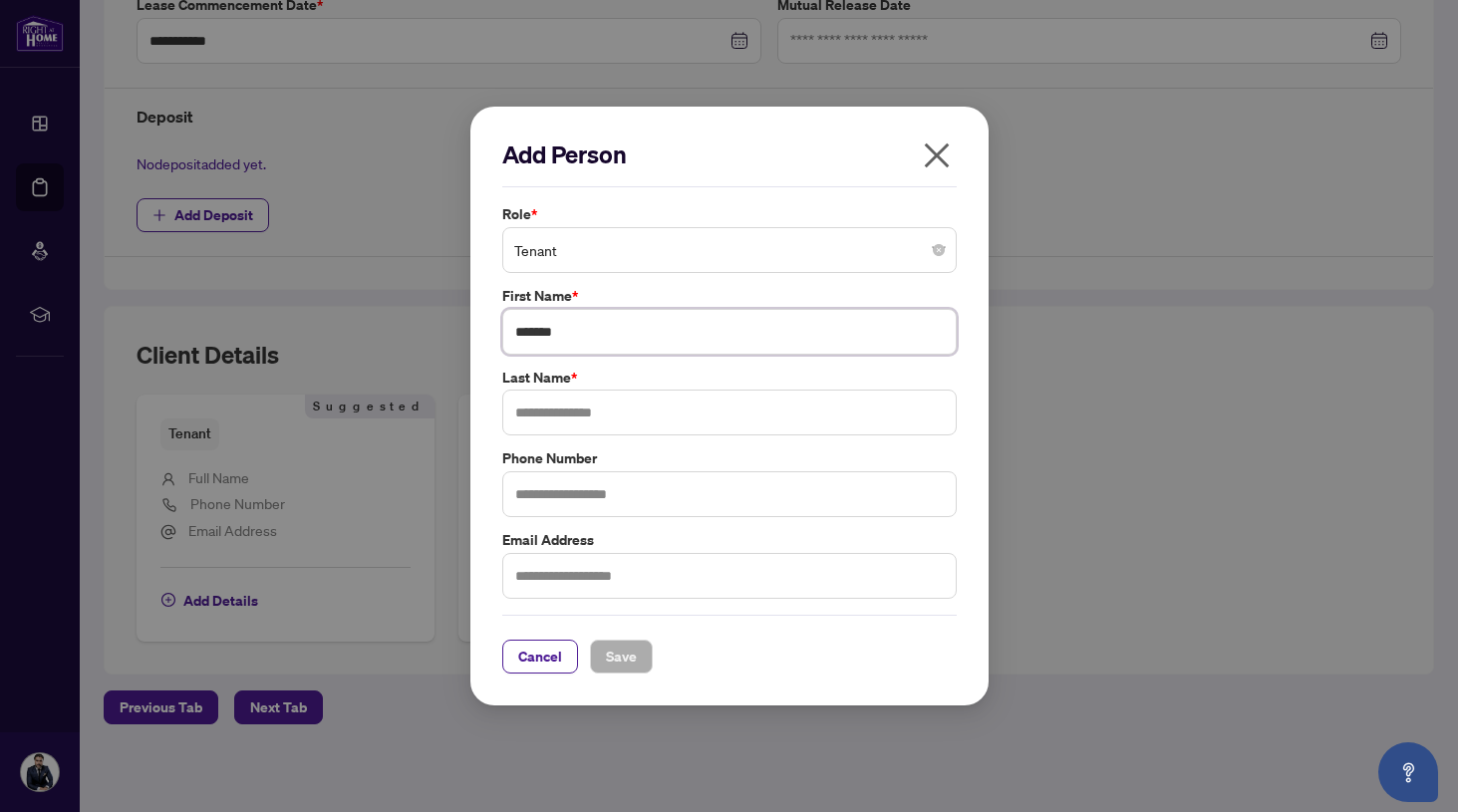 type on "*******" 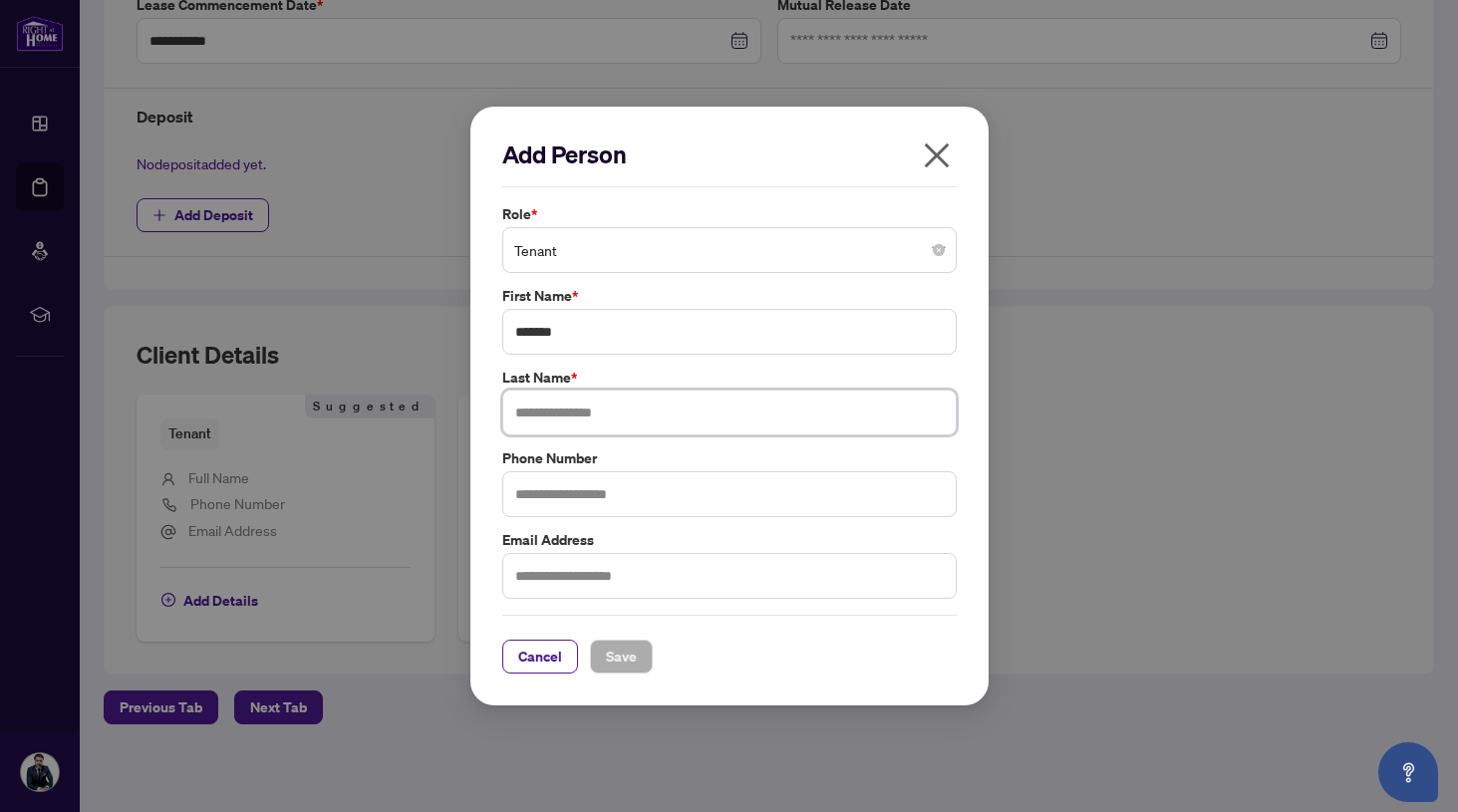 paste on "*******" 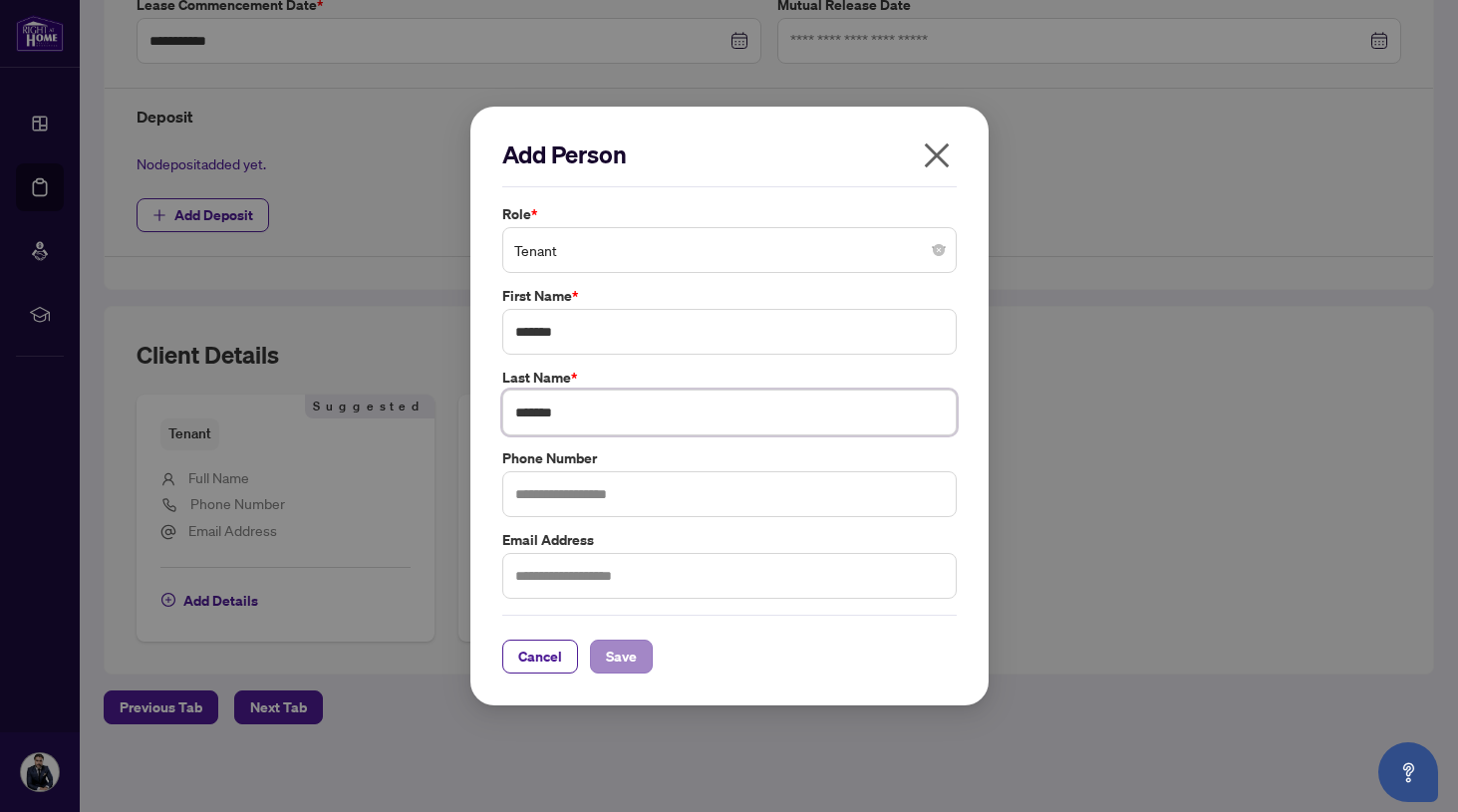 type on "*******" 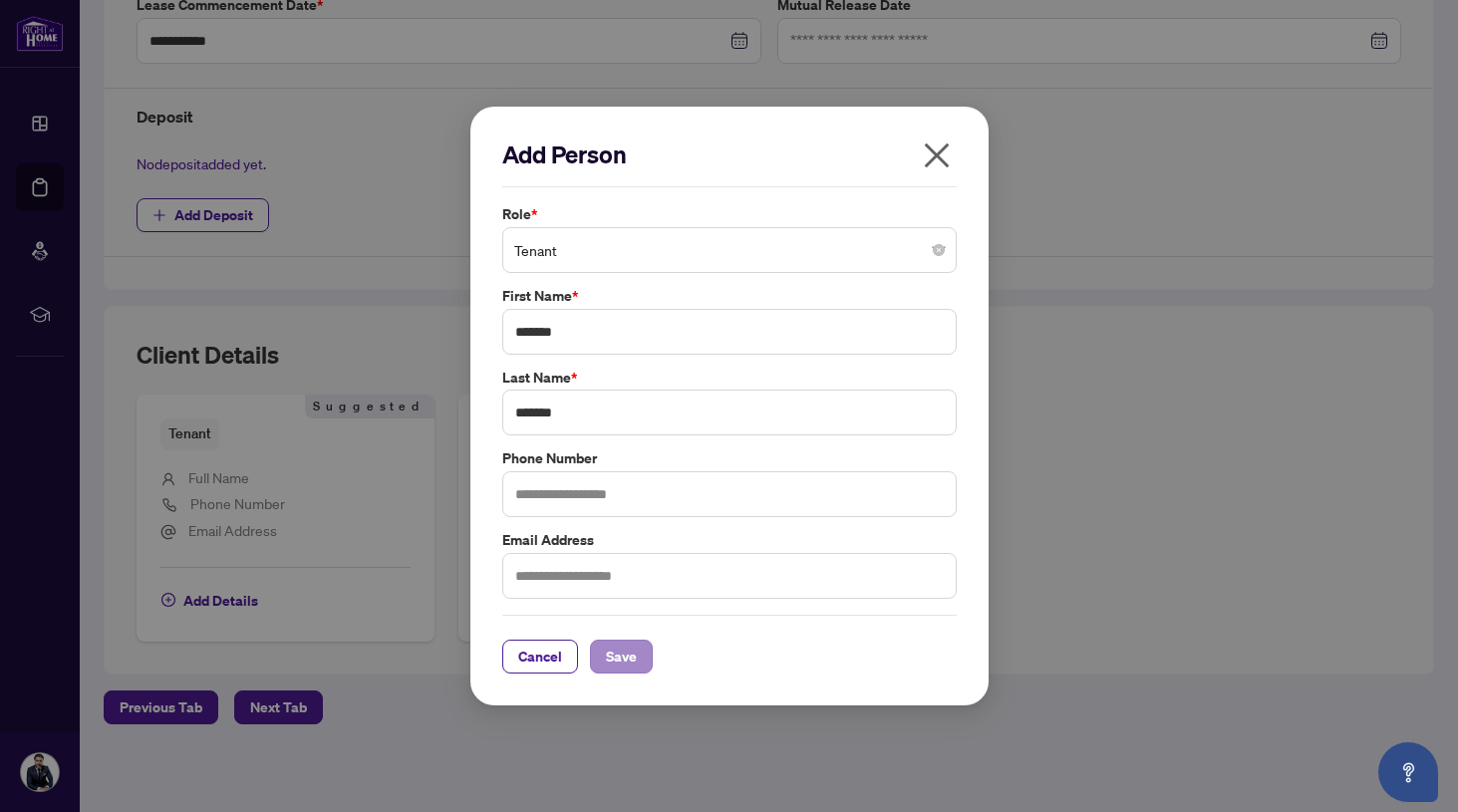 click on "Save" at bounding box center [621, 657] 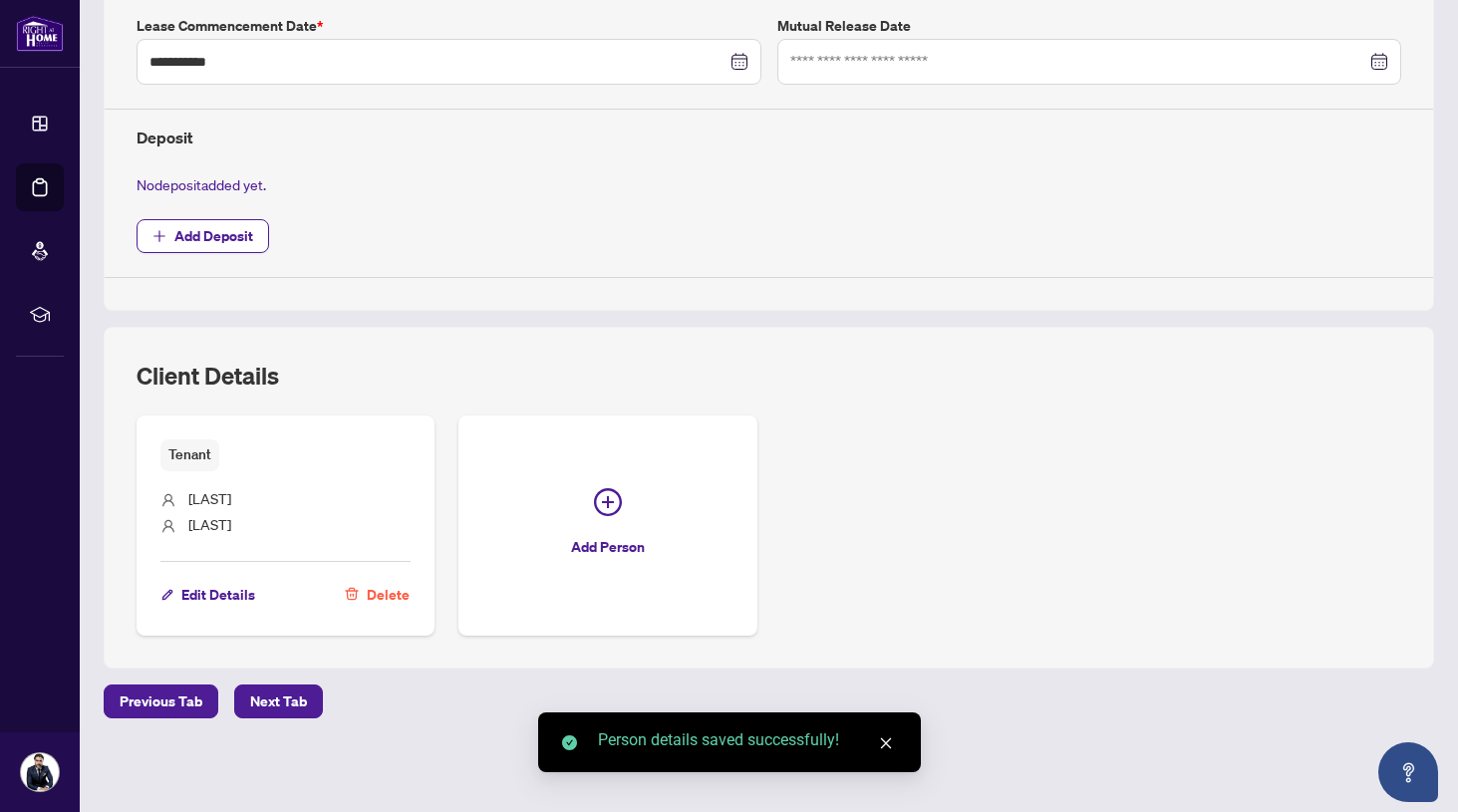 scroll, scrollTop: 622, scrollLeft: 0, axis: vertical 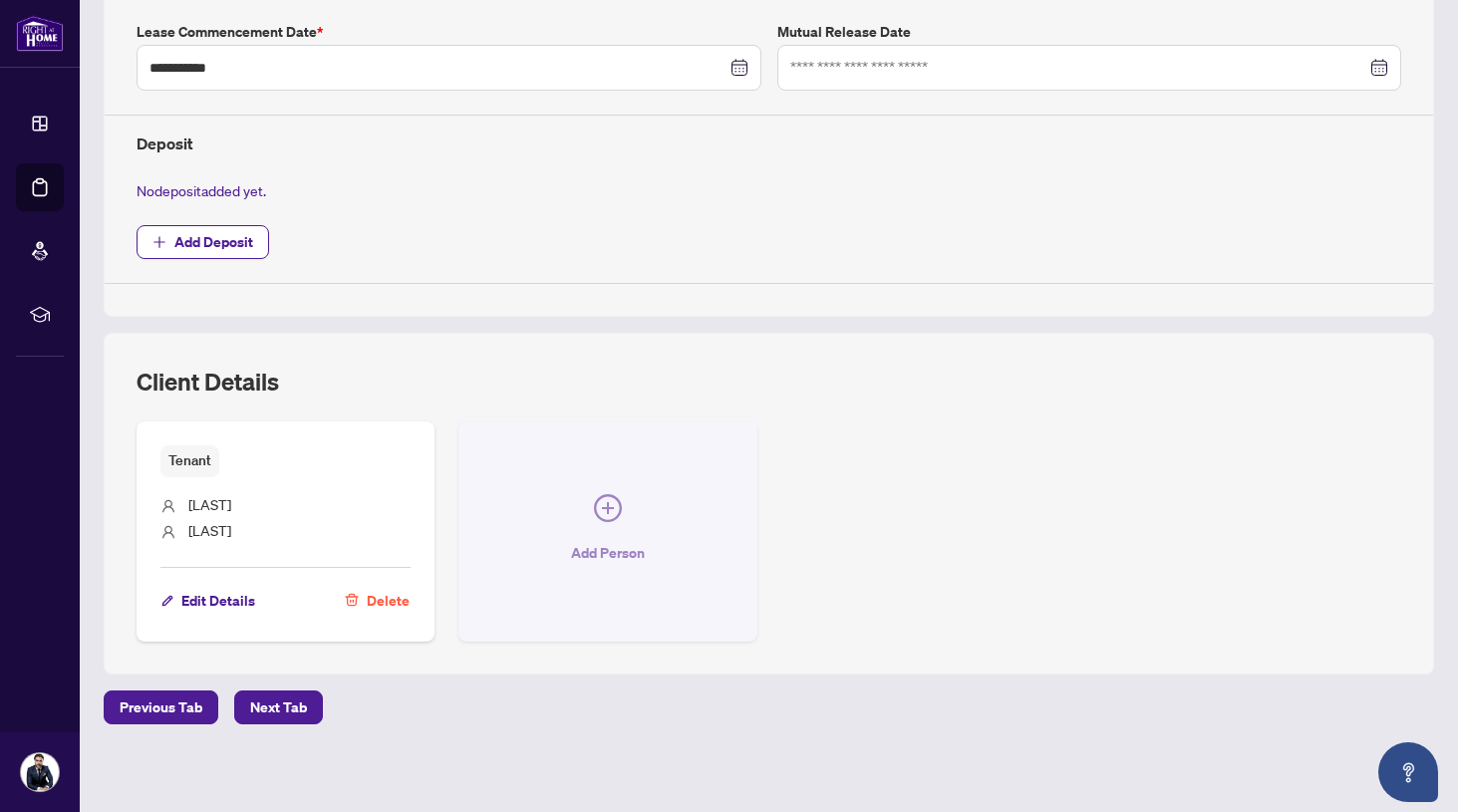 click 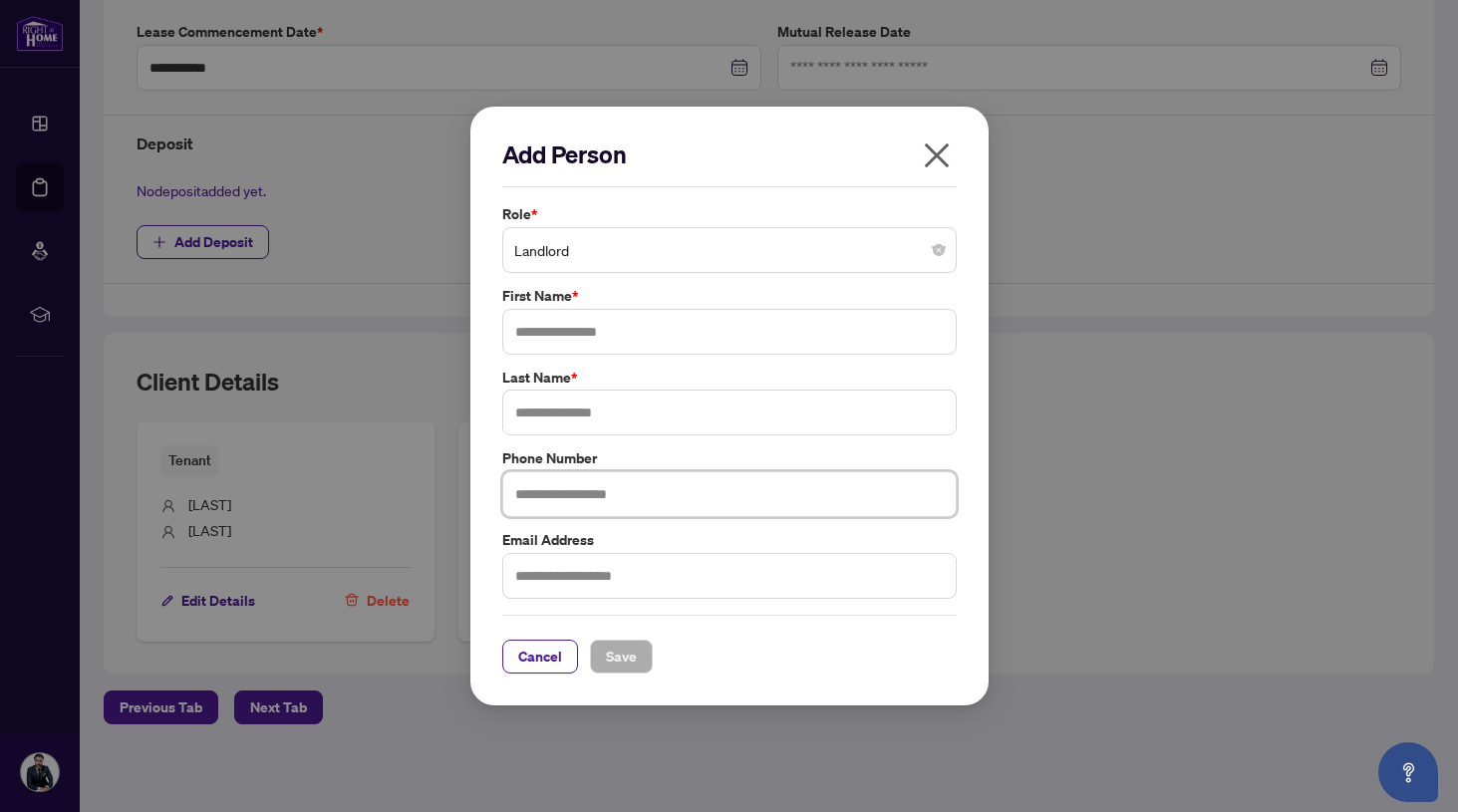 click on "Landlord" at bounding box center (729, 250) 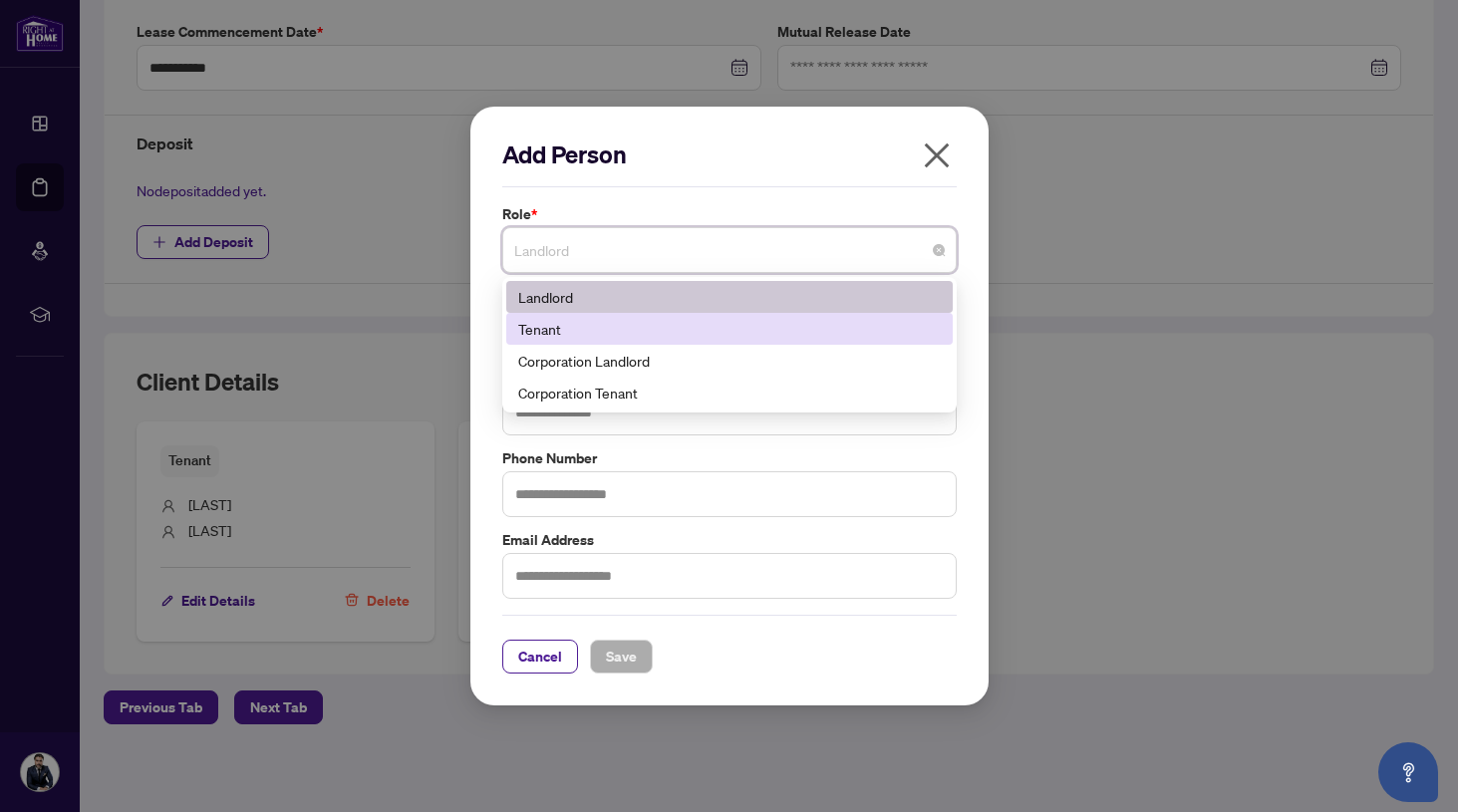 click on "Tenant" at bounding box center (729, 329) 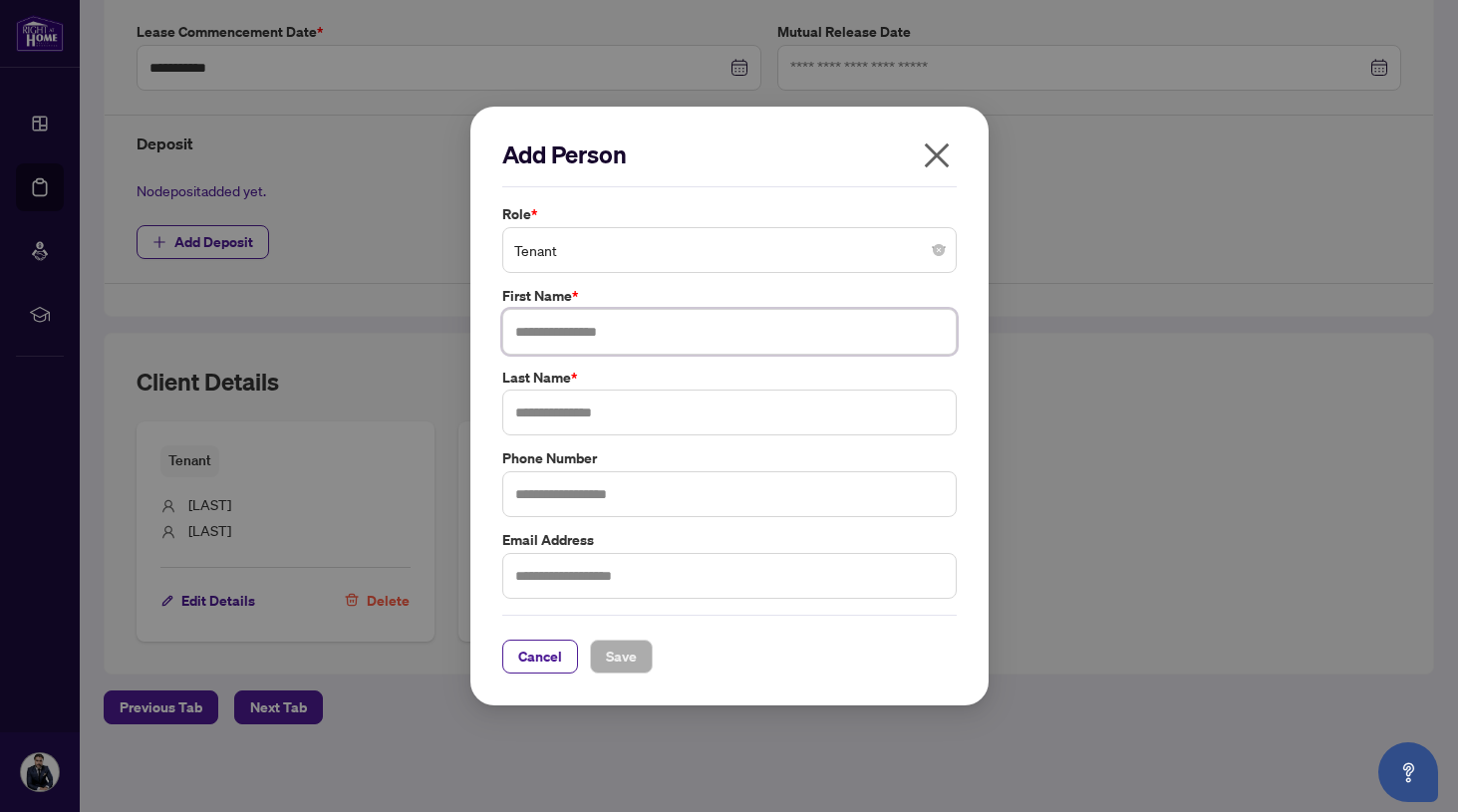 paste on "*****" 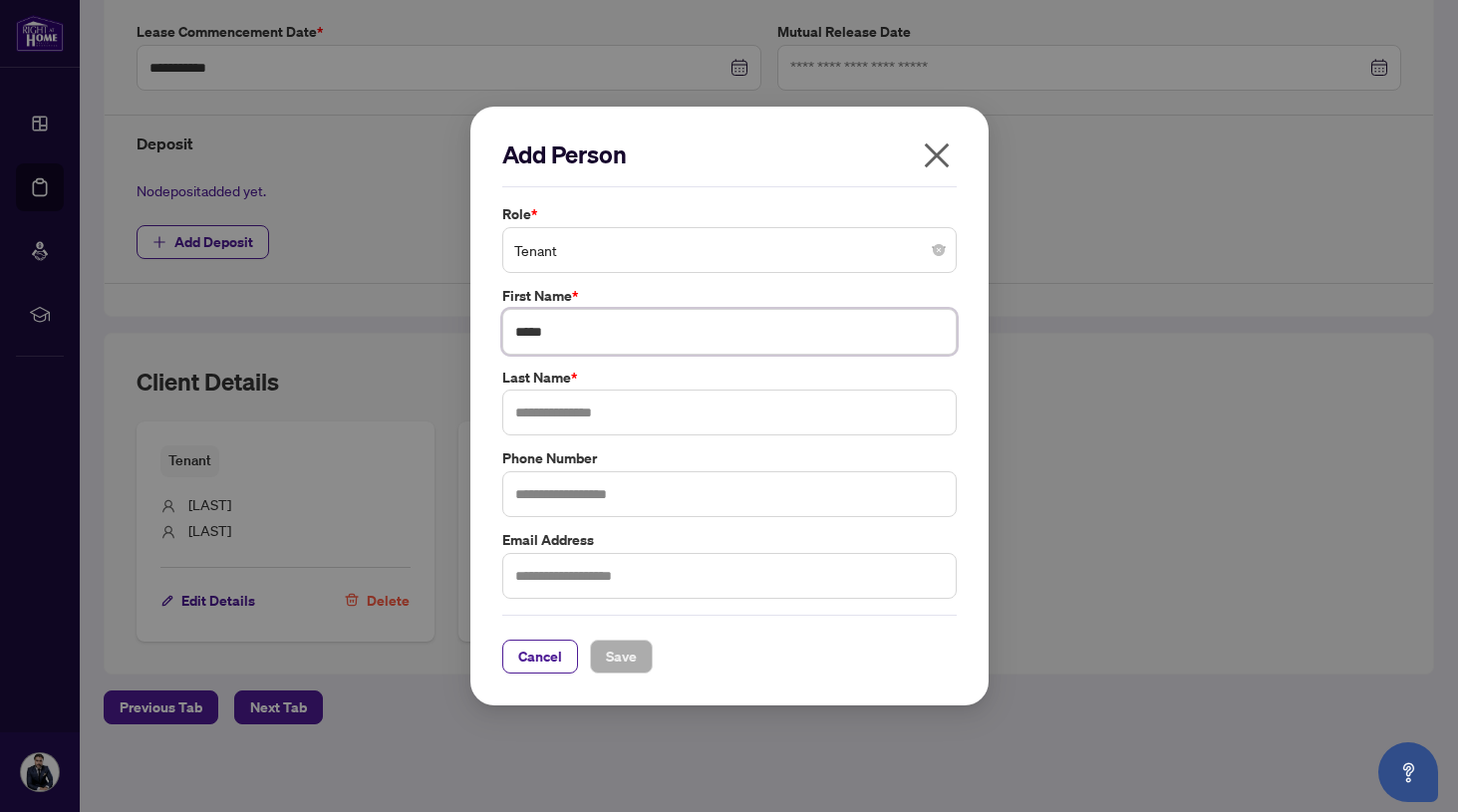 type on "*****" 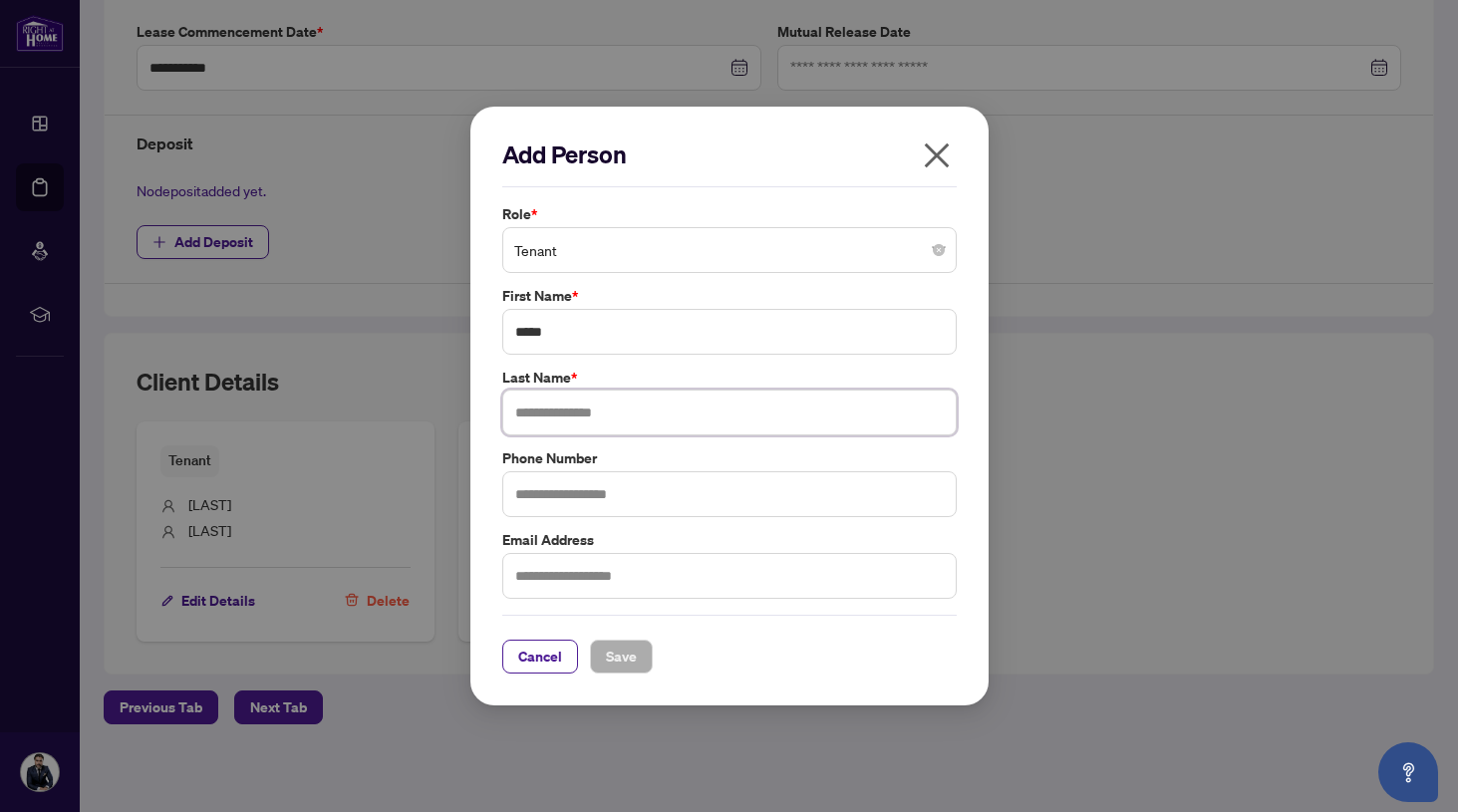 paste on "*********" 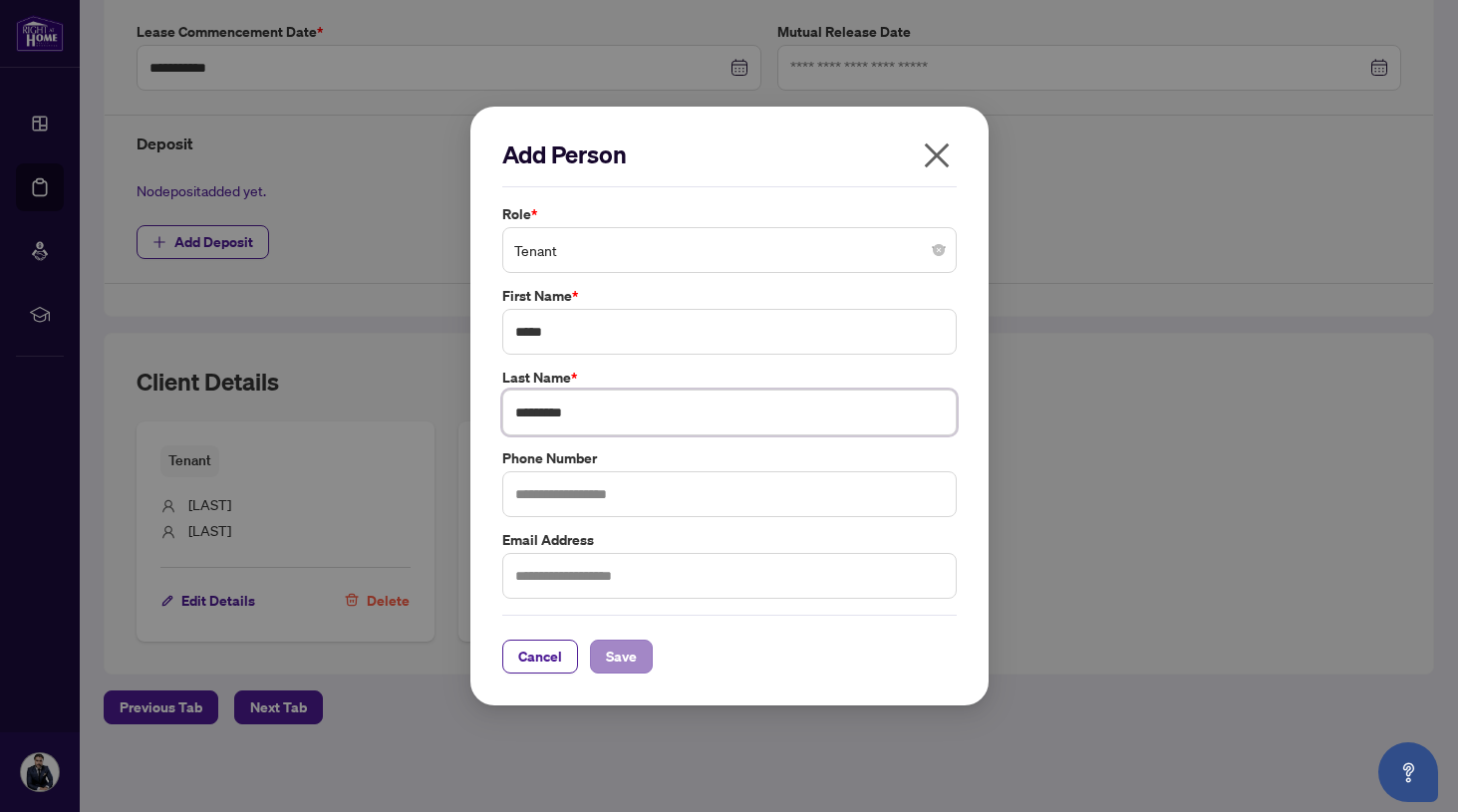 type on "*********" 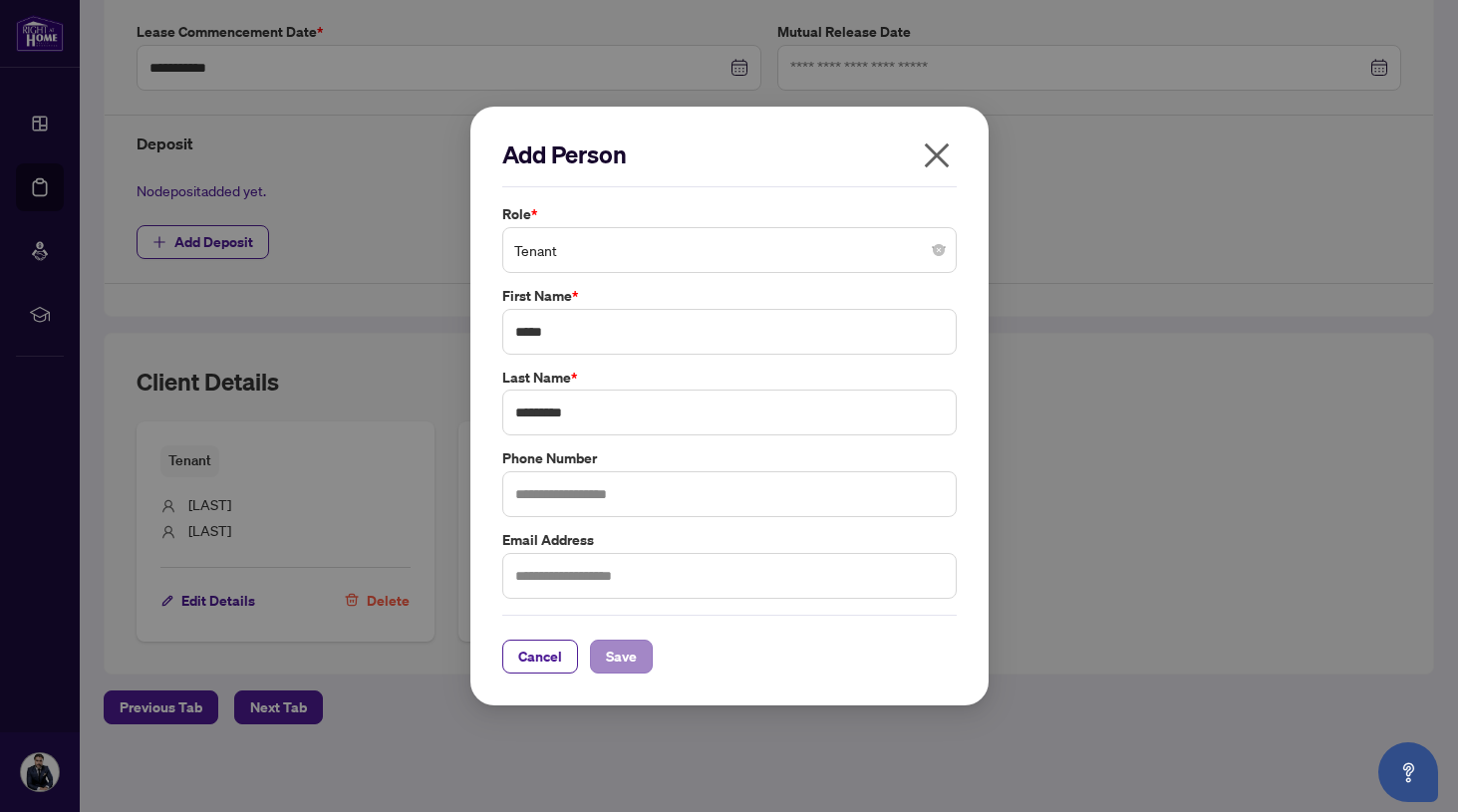 click on "Save" at bounding box center (621, 657) 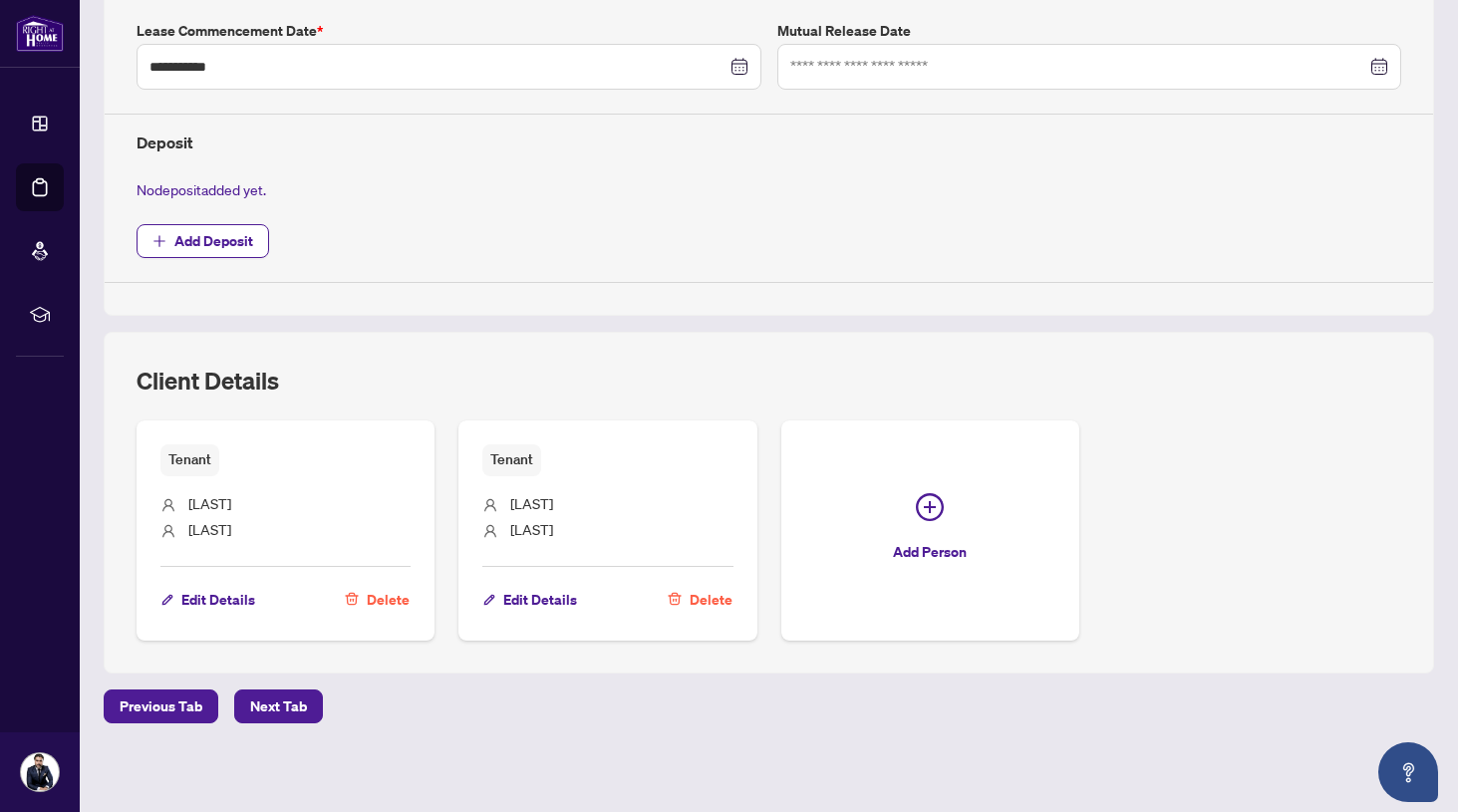 scroll, scrollTop: 622, scrollLeft: 0, axis: vertical 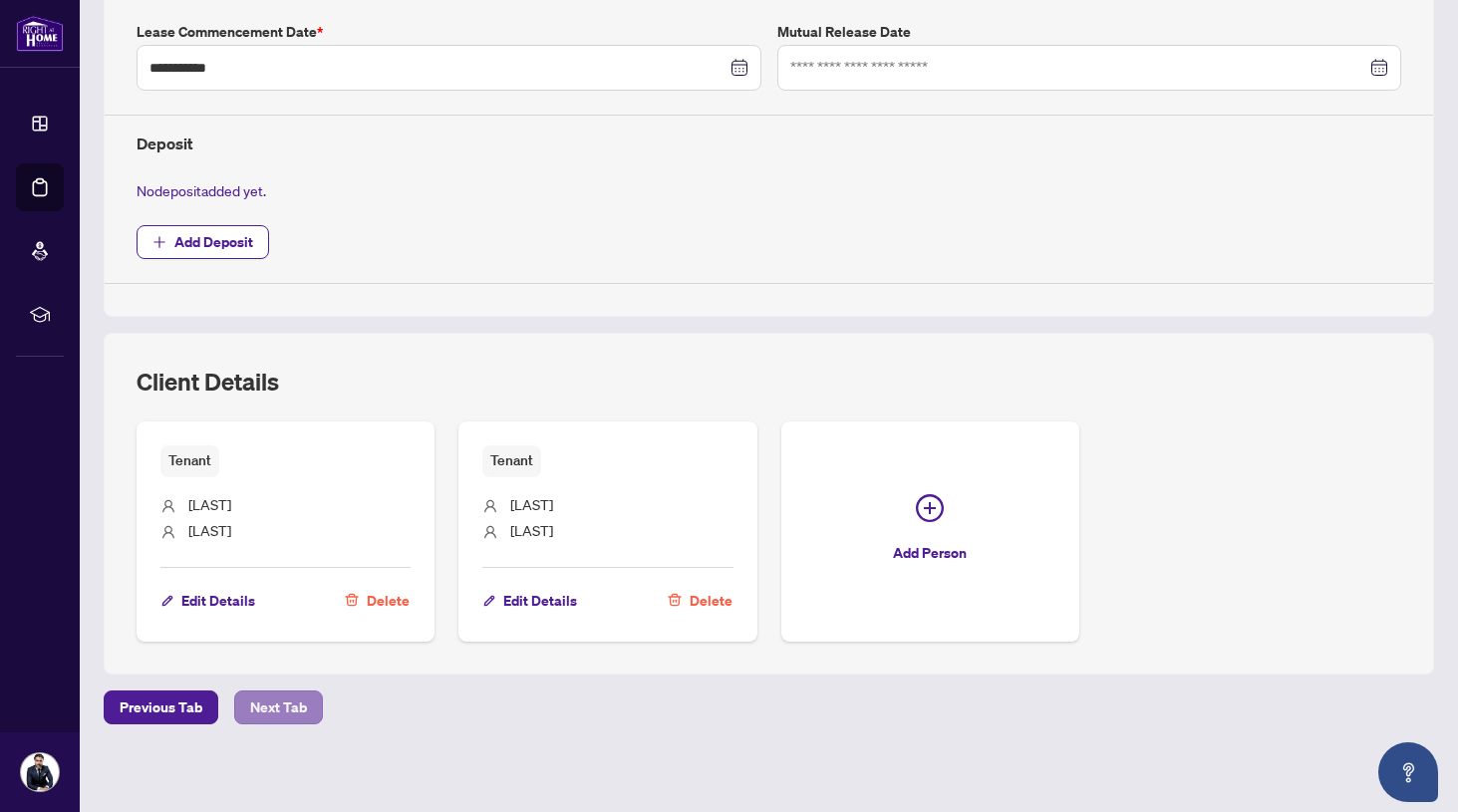 click on "Next Tab" at bounding box center [278, 707] 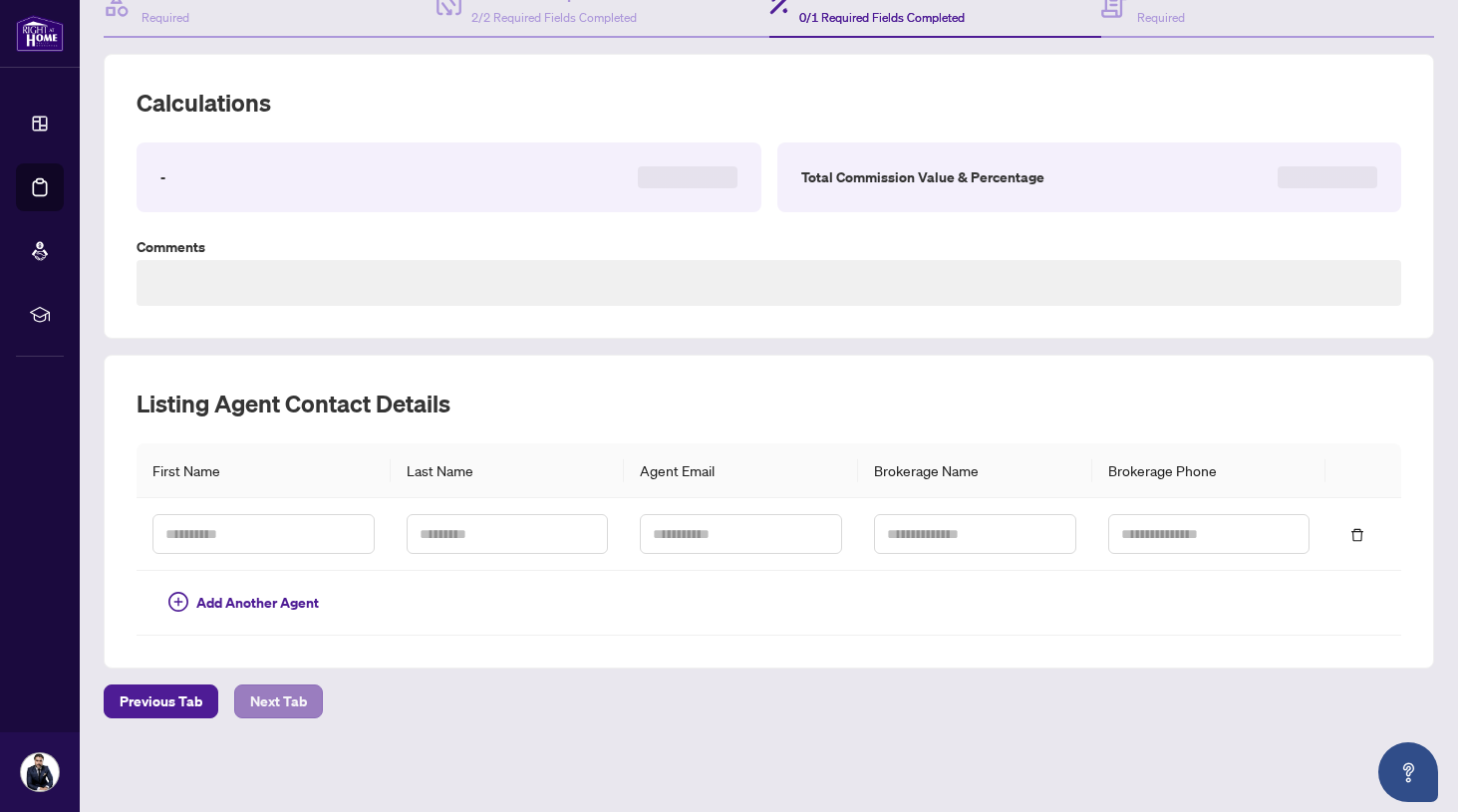 scroll, scrollTop: 81, scrollLeft: 0, axis: vertical 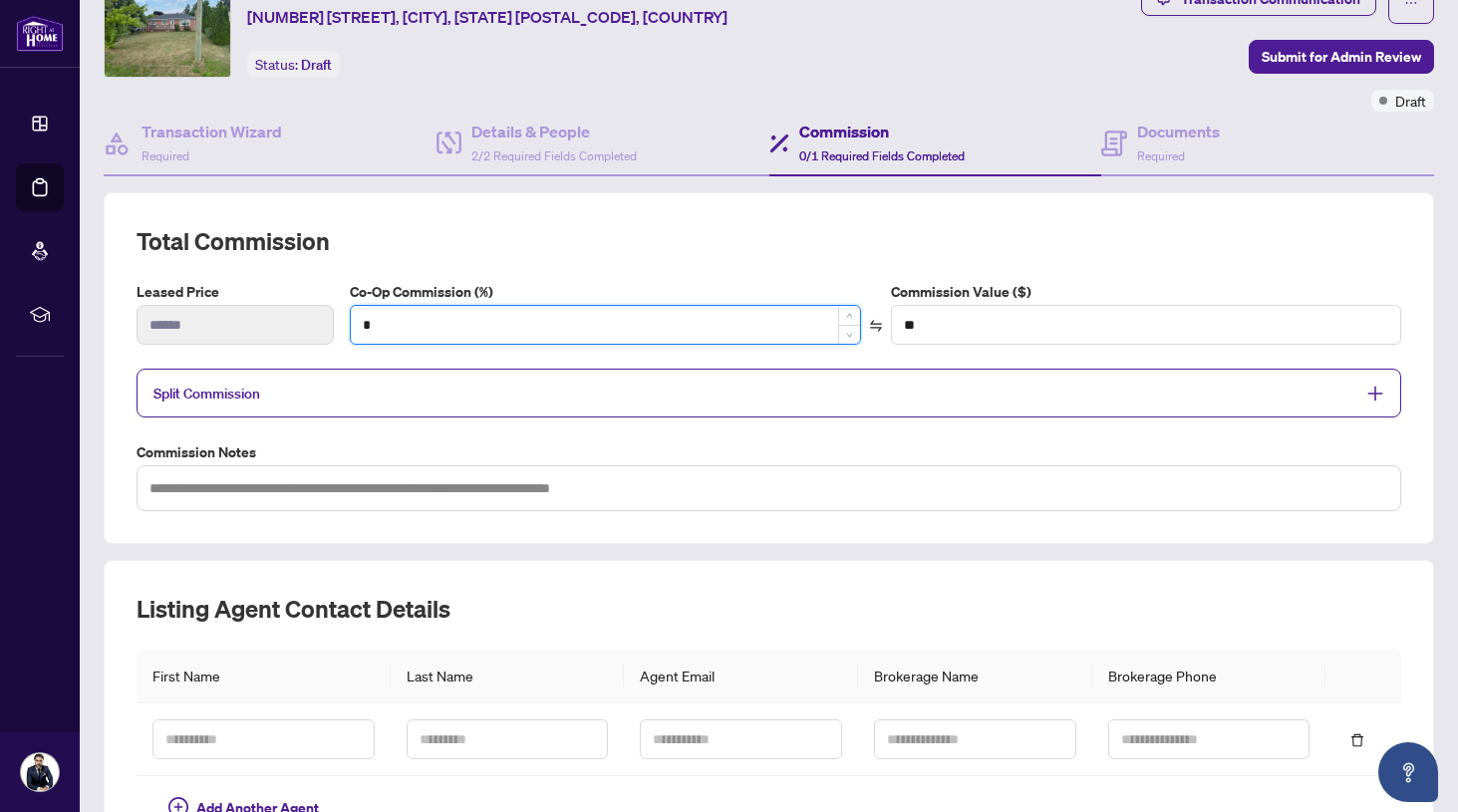 click on "*" at bounding box center (605, 325) 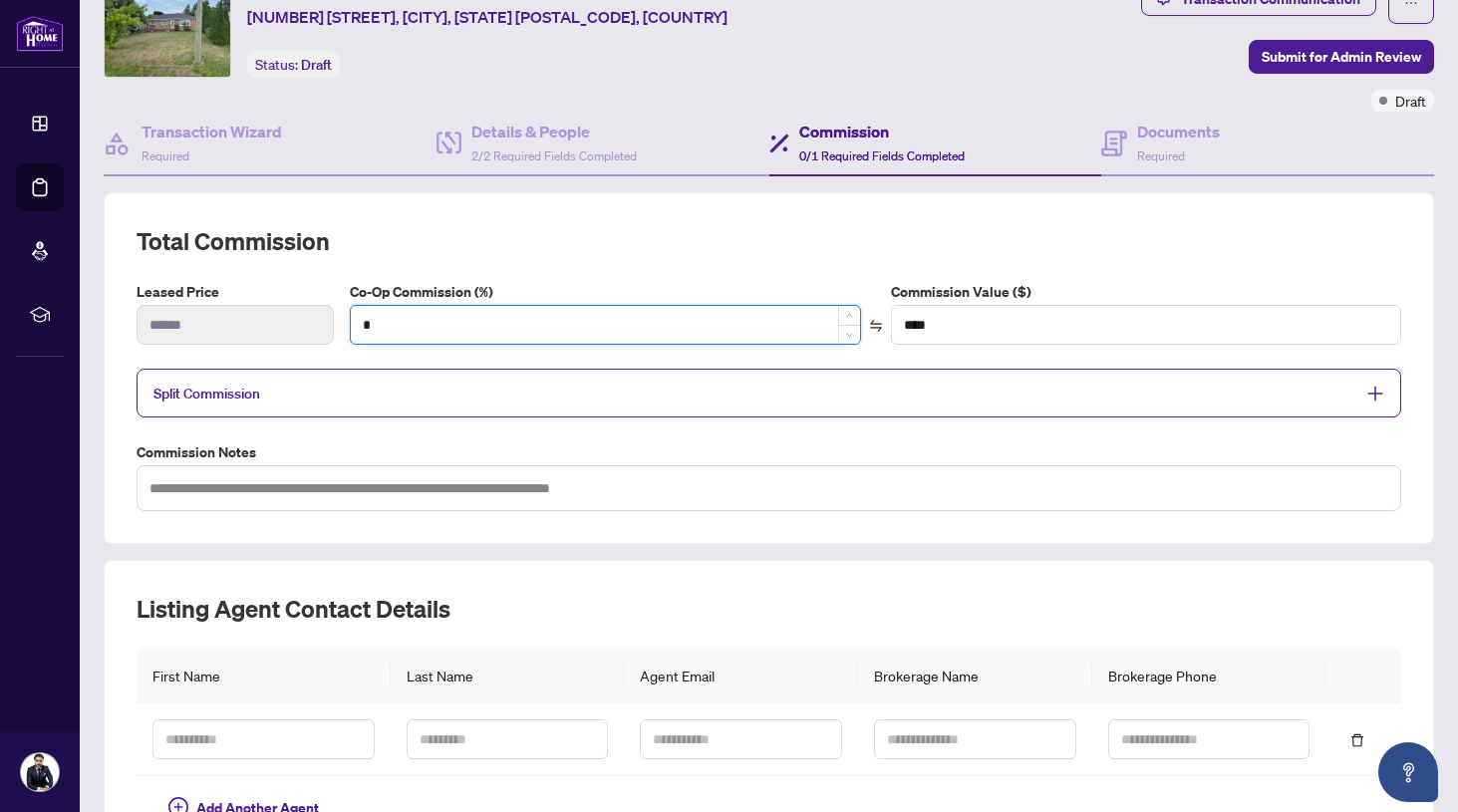 type on "**" 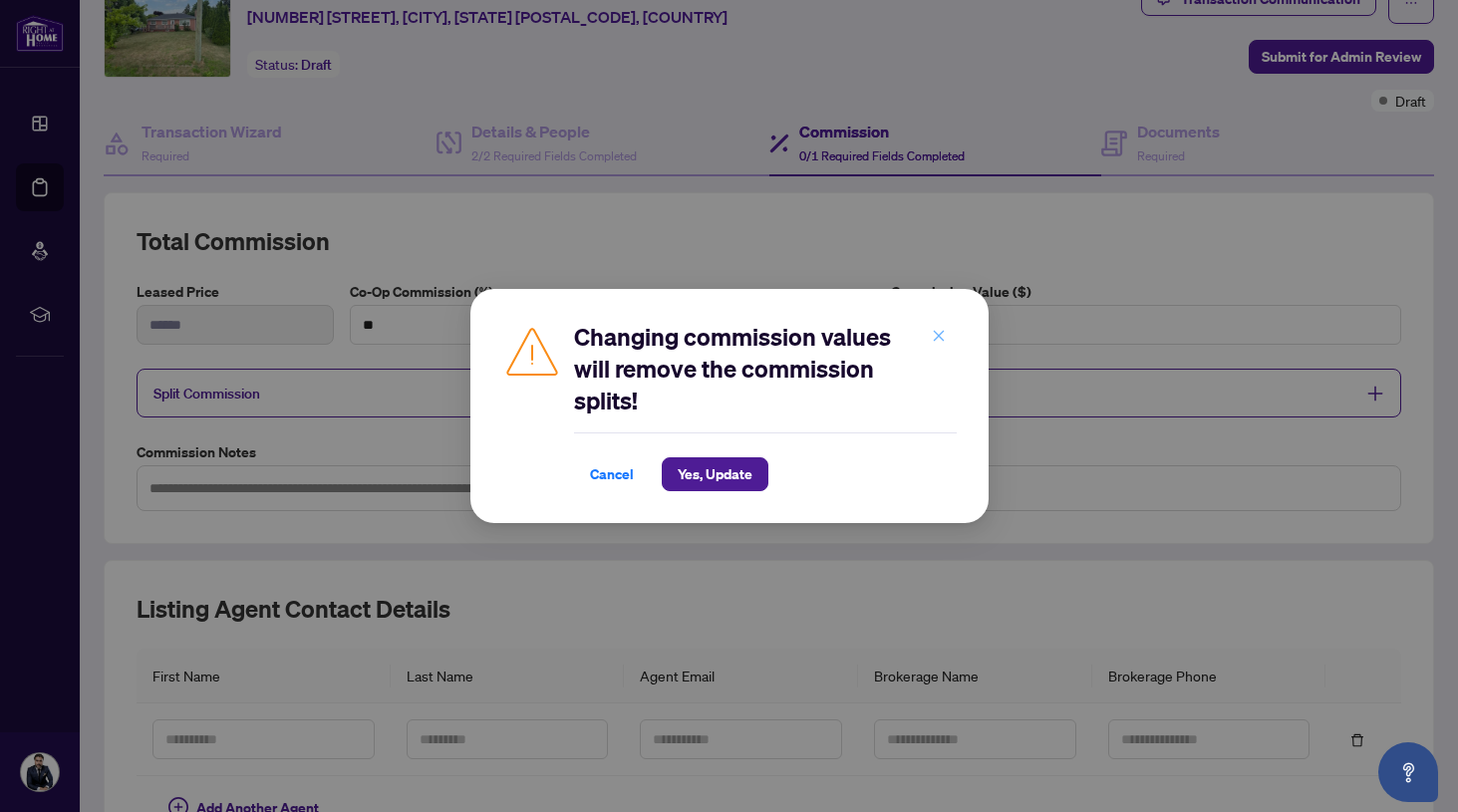 click 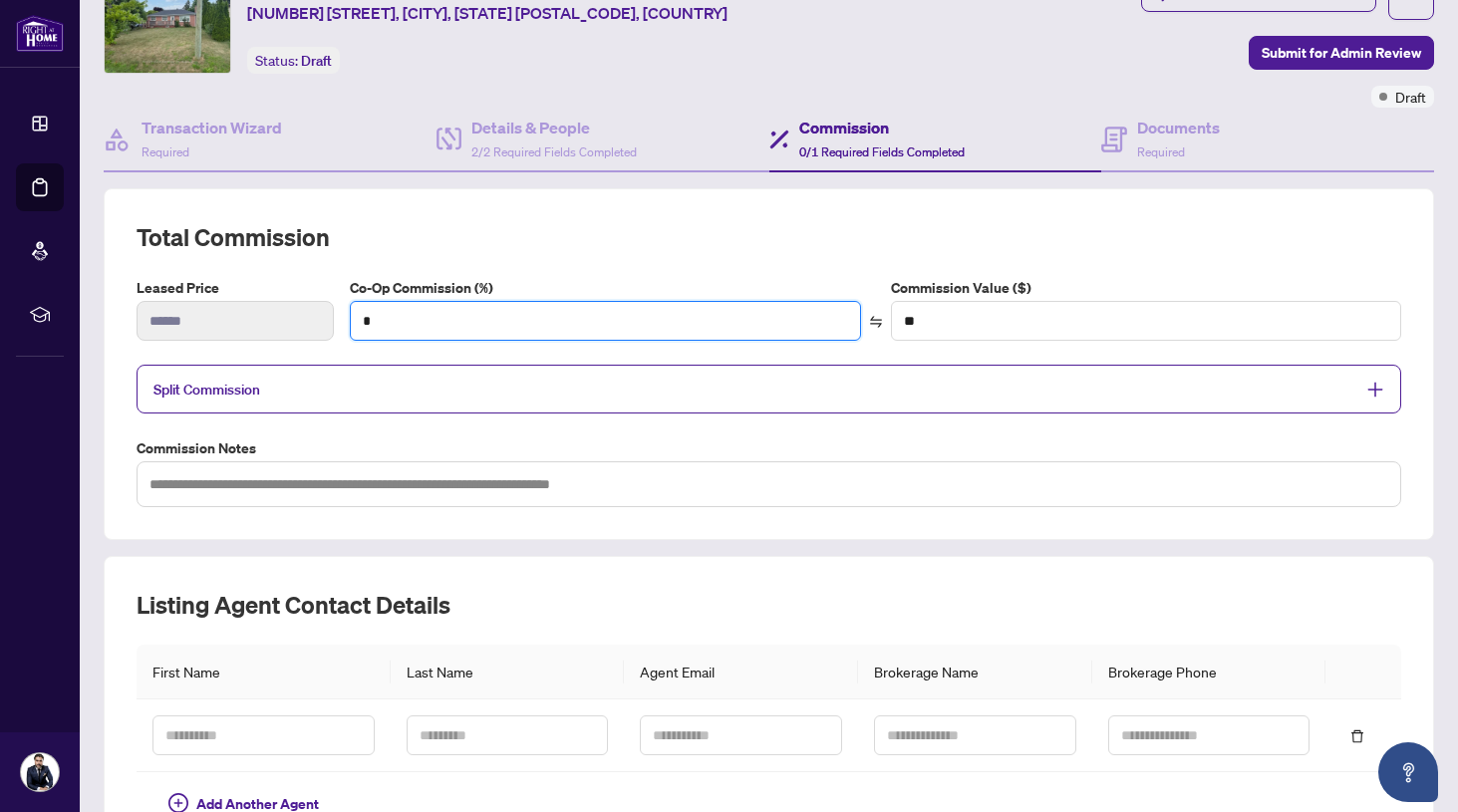 scroll, scrollTop: 86, scrollLeft: 0, axis: vertical 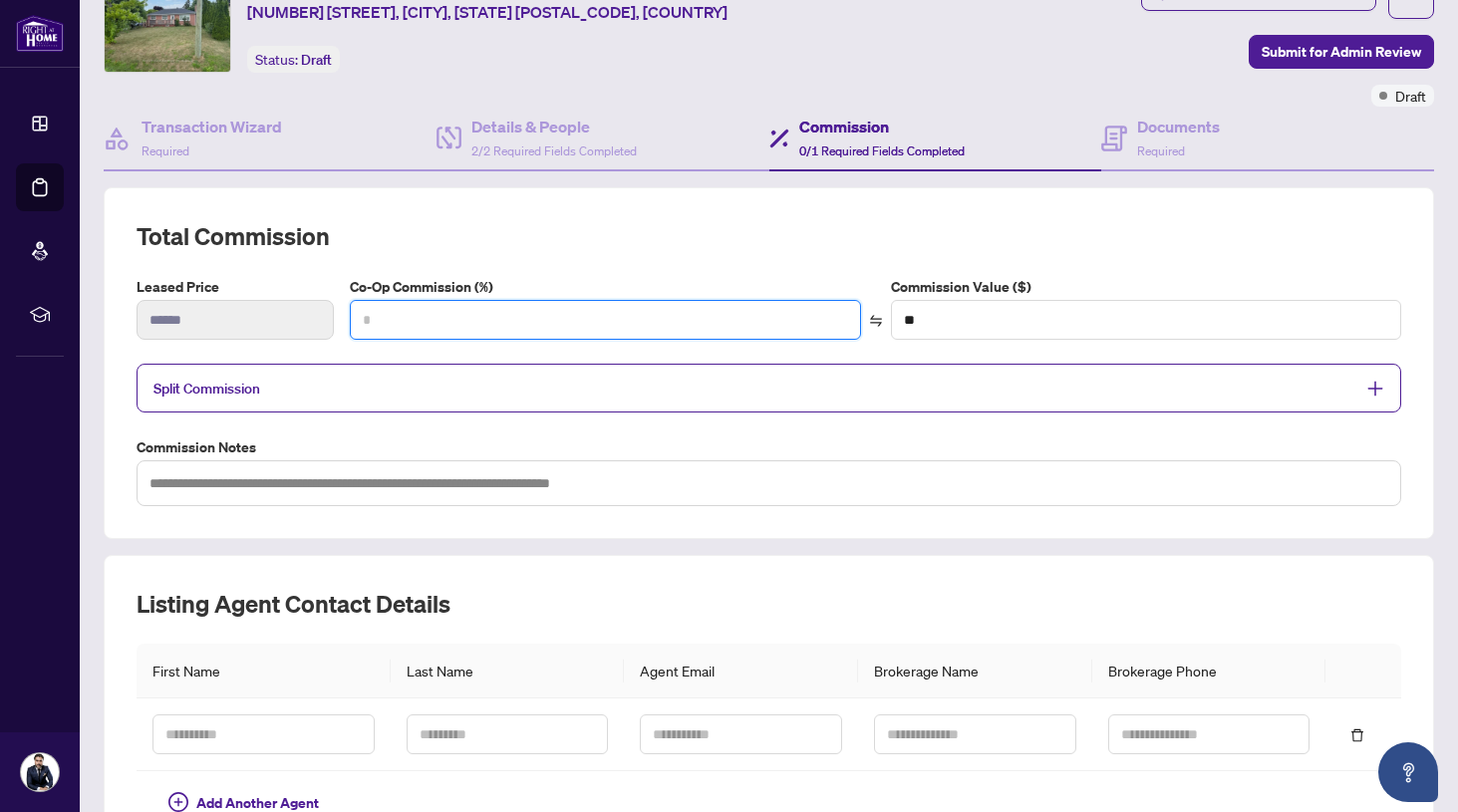 type on "*" 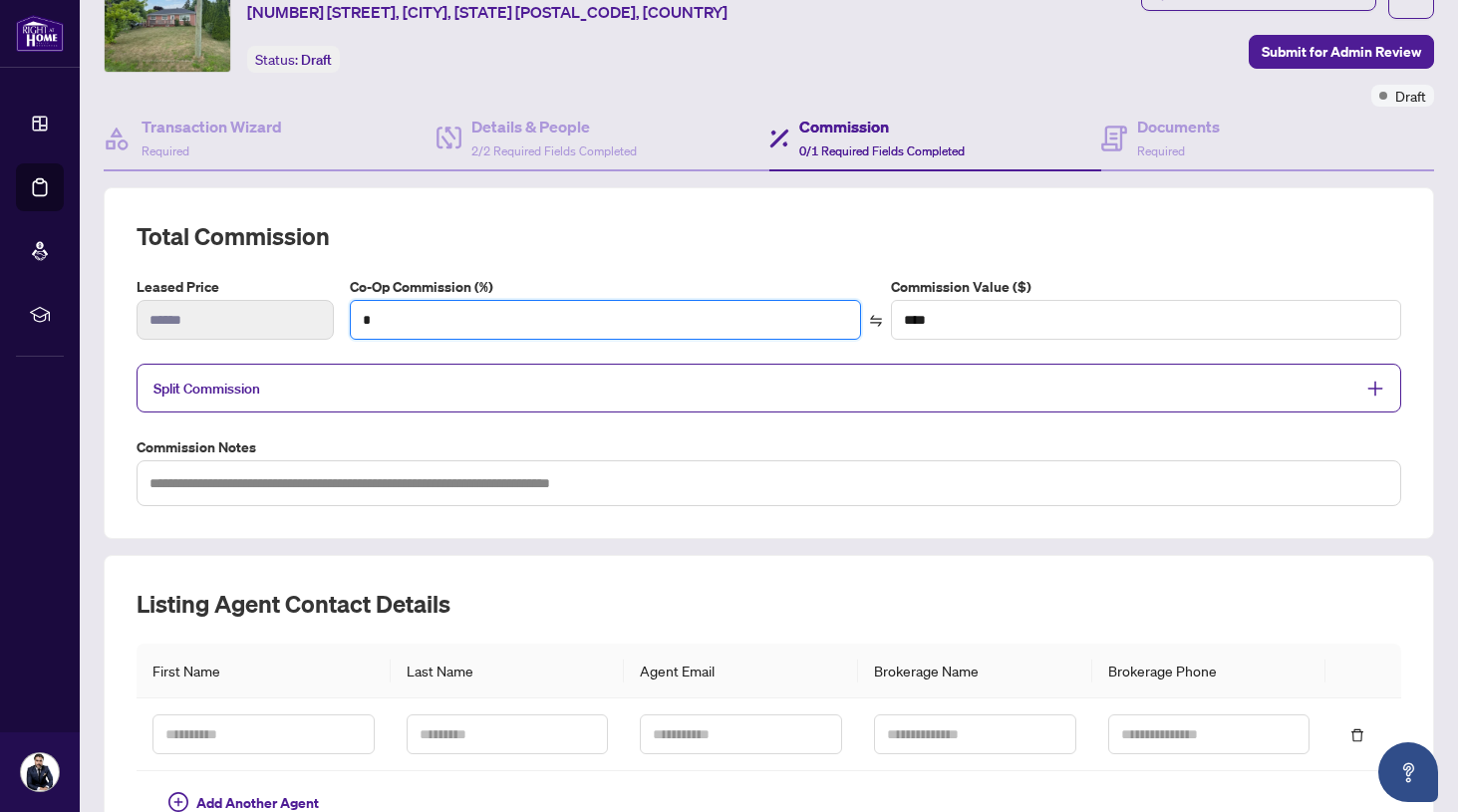 type on "**" 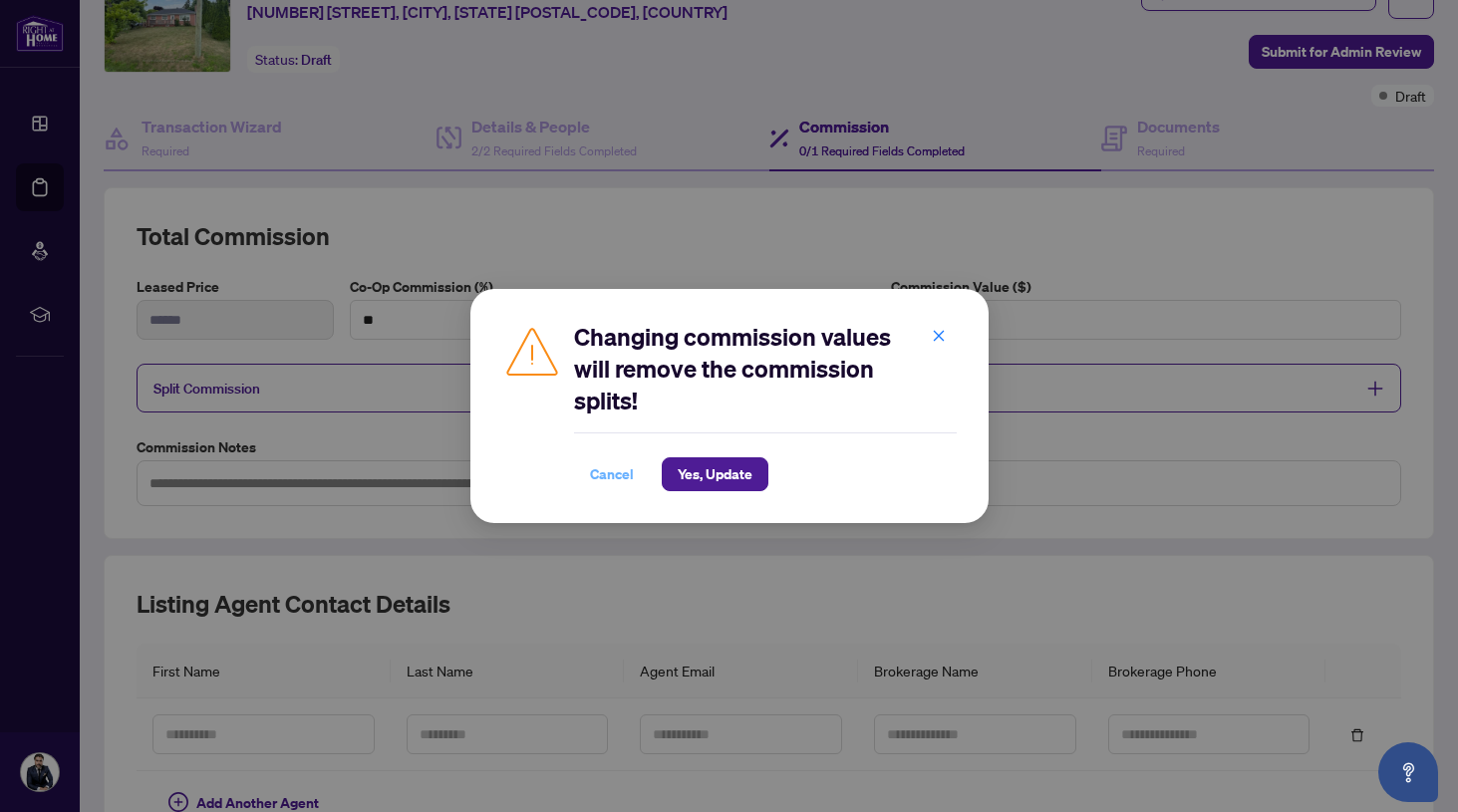 click on "Cancel" at bounding box center (612, 474) 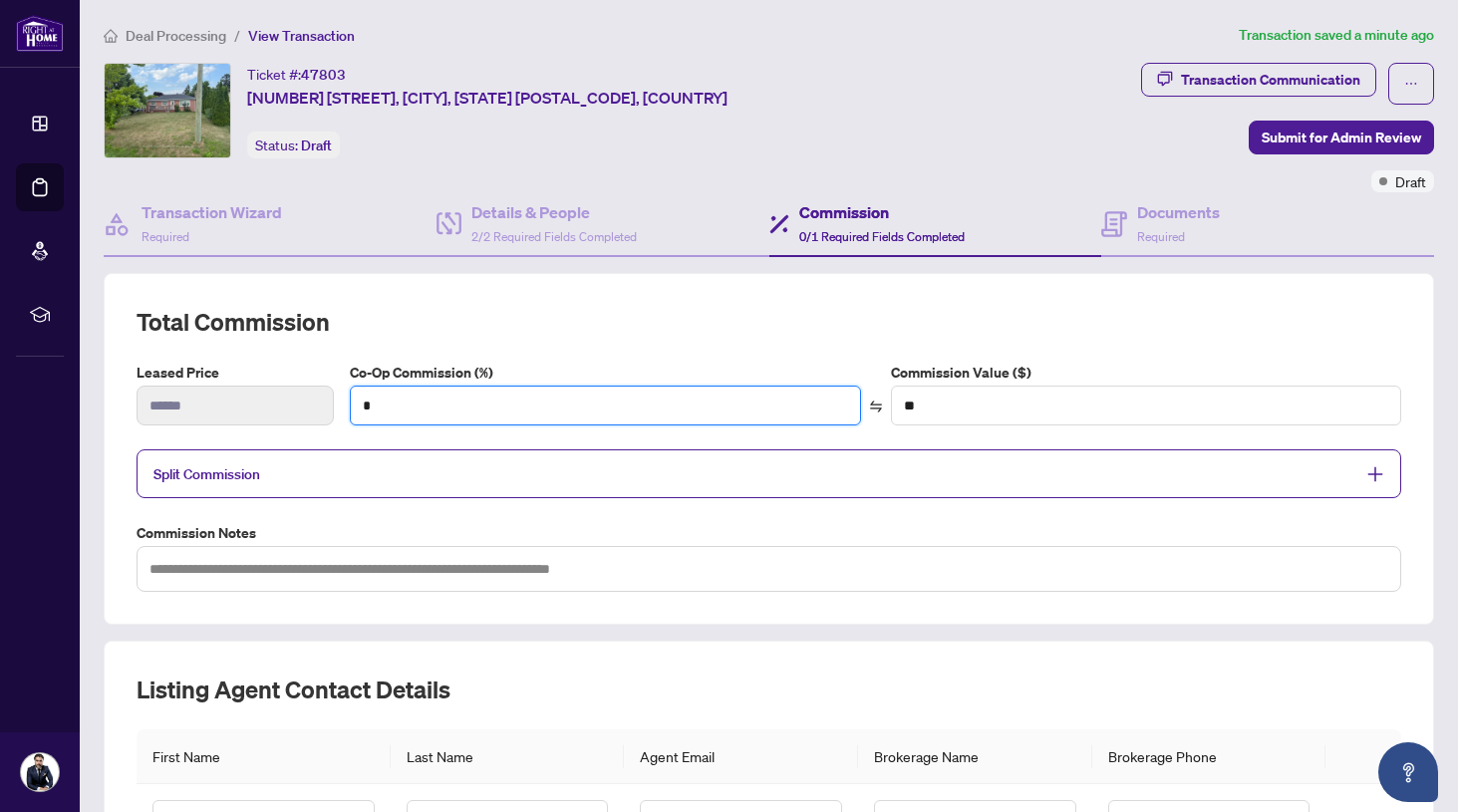 scroll, scrollTop: 0, scrollLeft: 0, axis: both 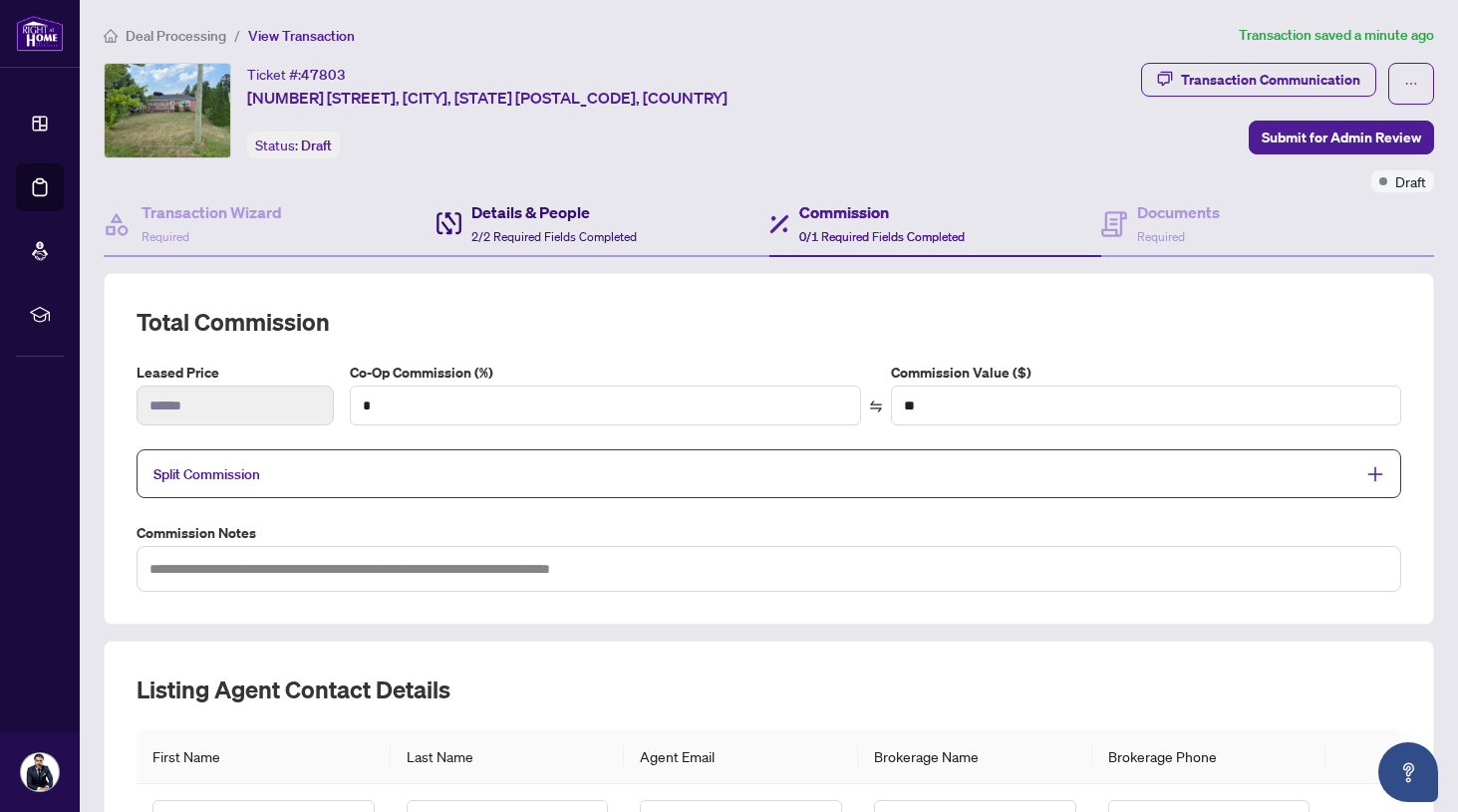click on "Details & People" at bounding box center [554, 212] 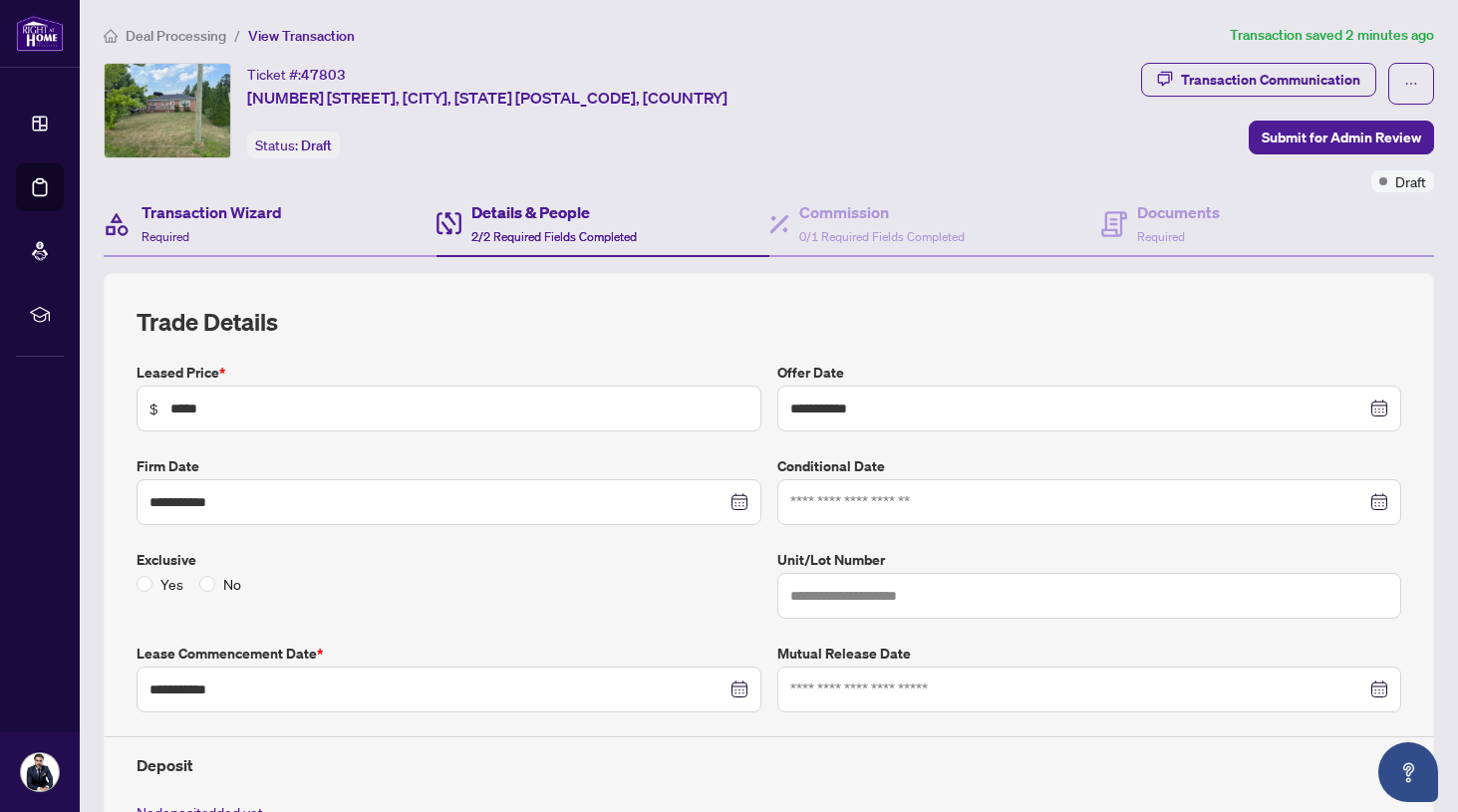 click on "Transaction Wizard Required" at bounding box center [270, 224] 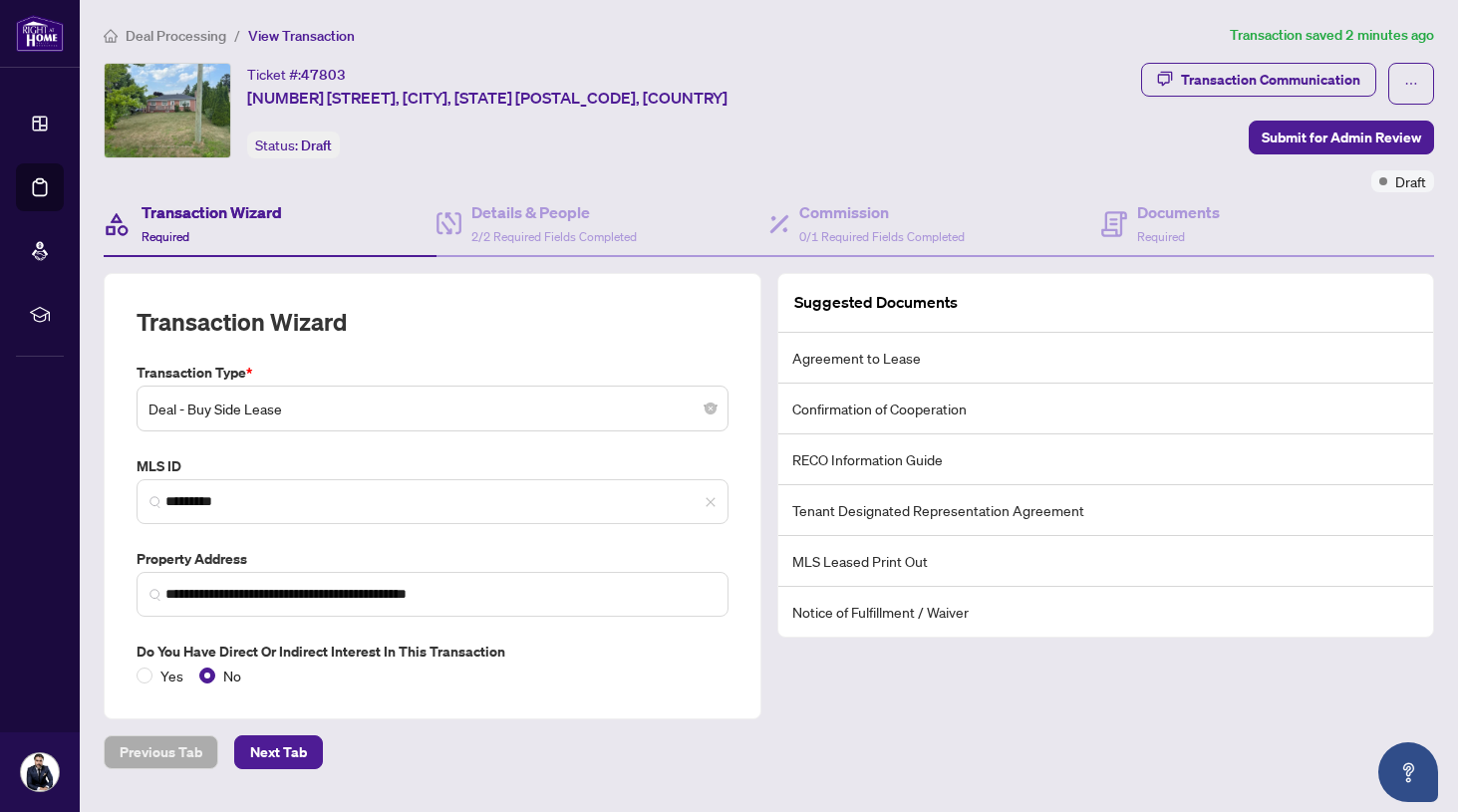 scroll, scrollTop: 0, scrollLeft: 0, axis: both 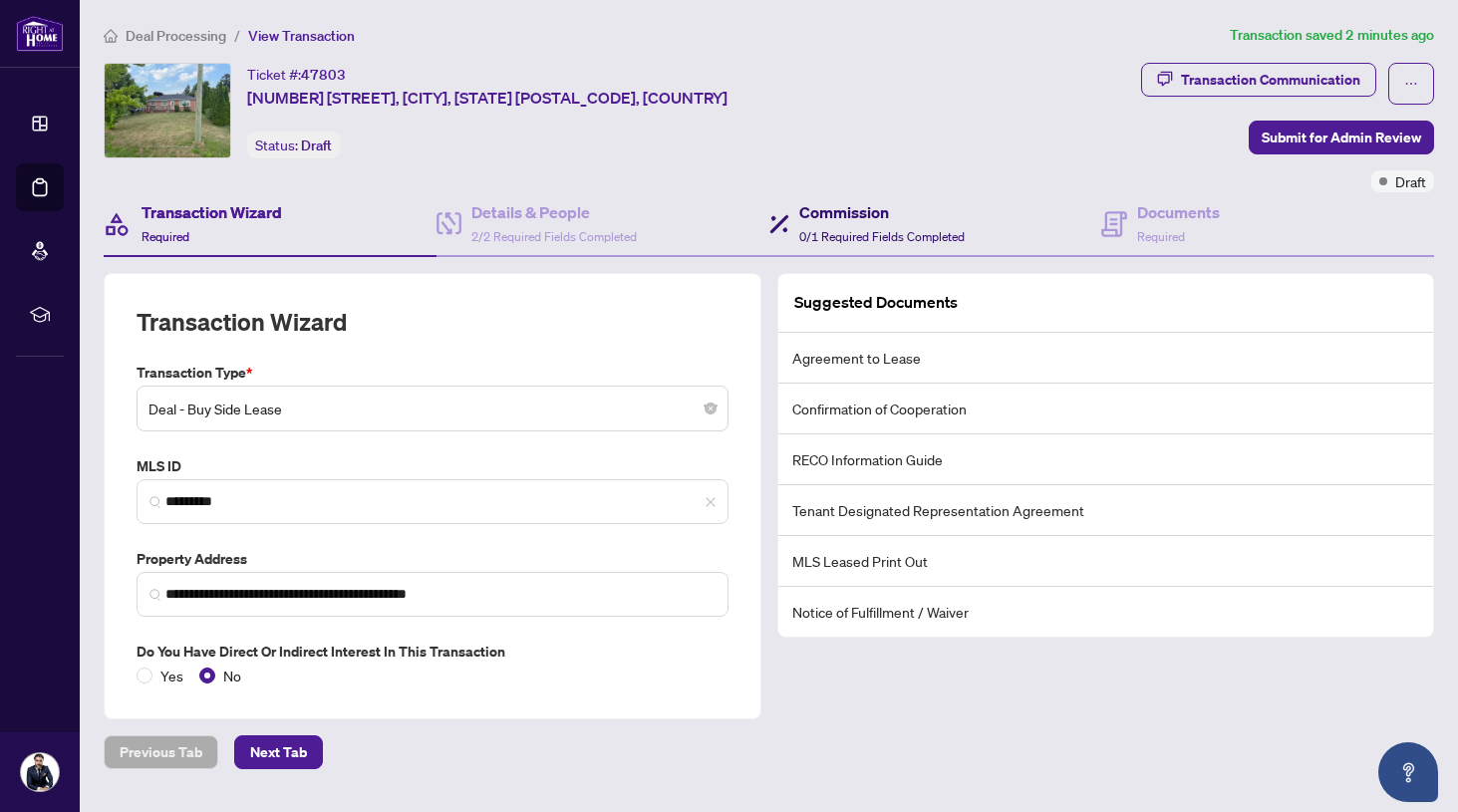 click on "0/1 Required Fields Completed" at bounding box center (882, 236) 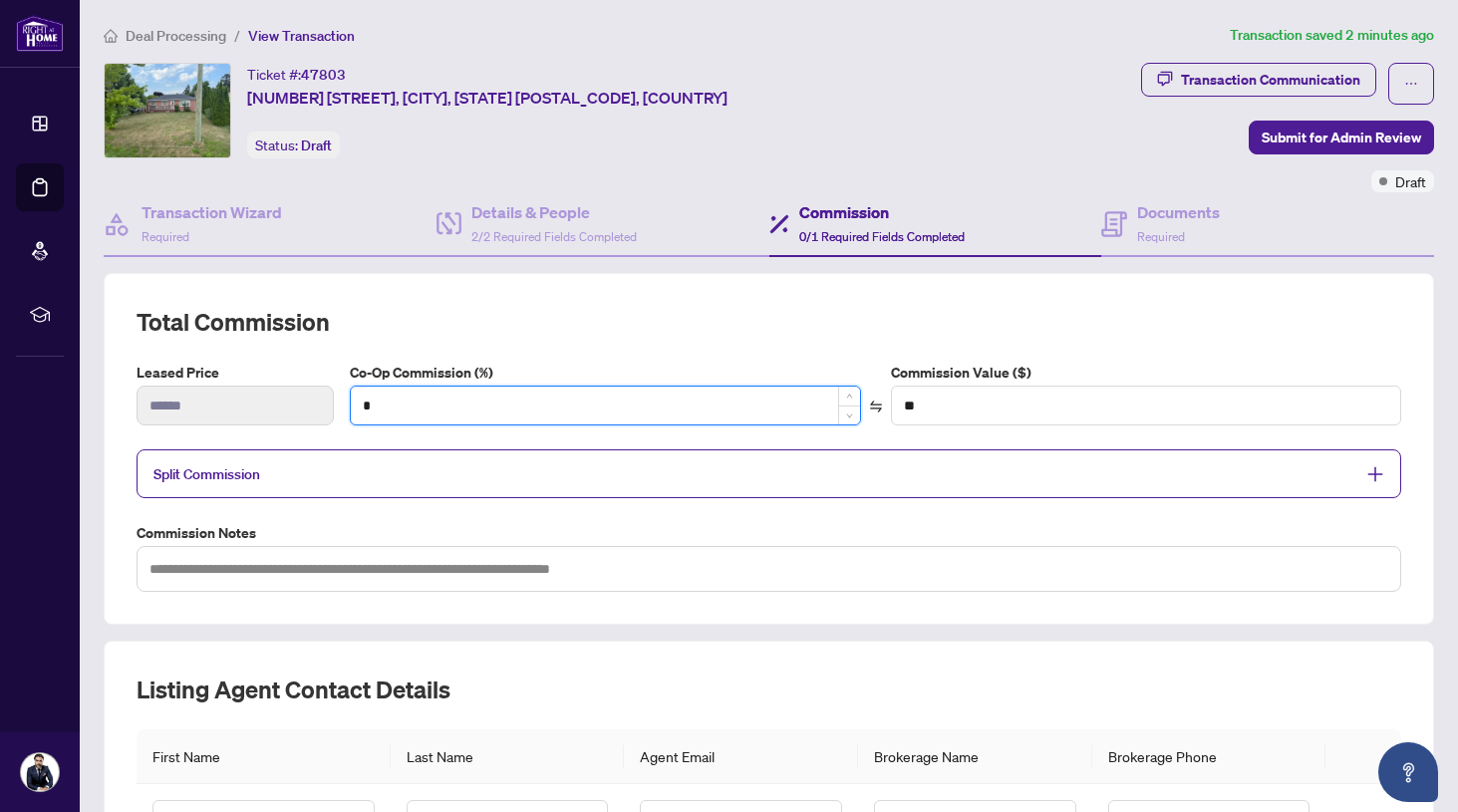 click on "*" at bounding box center [605, 406] 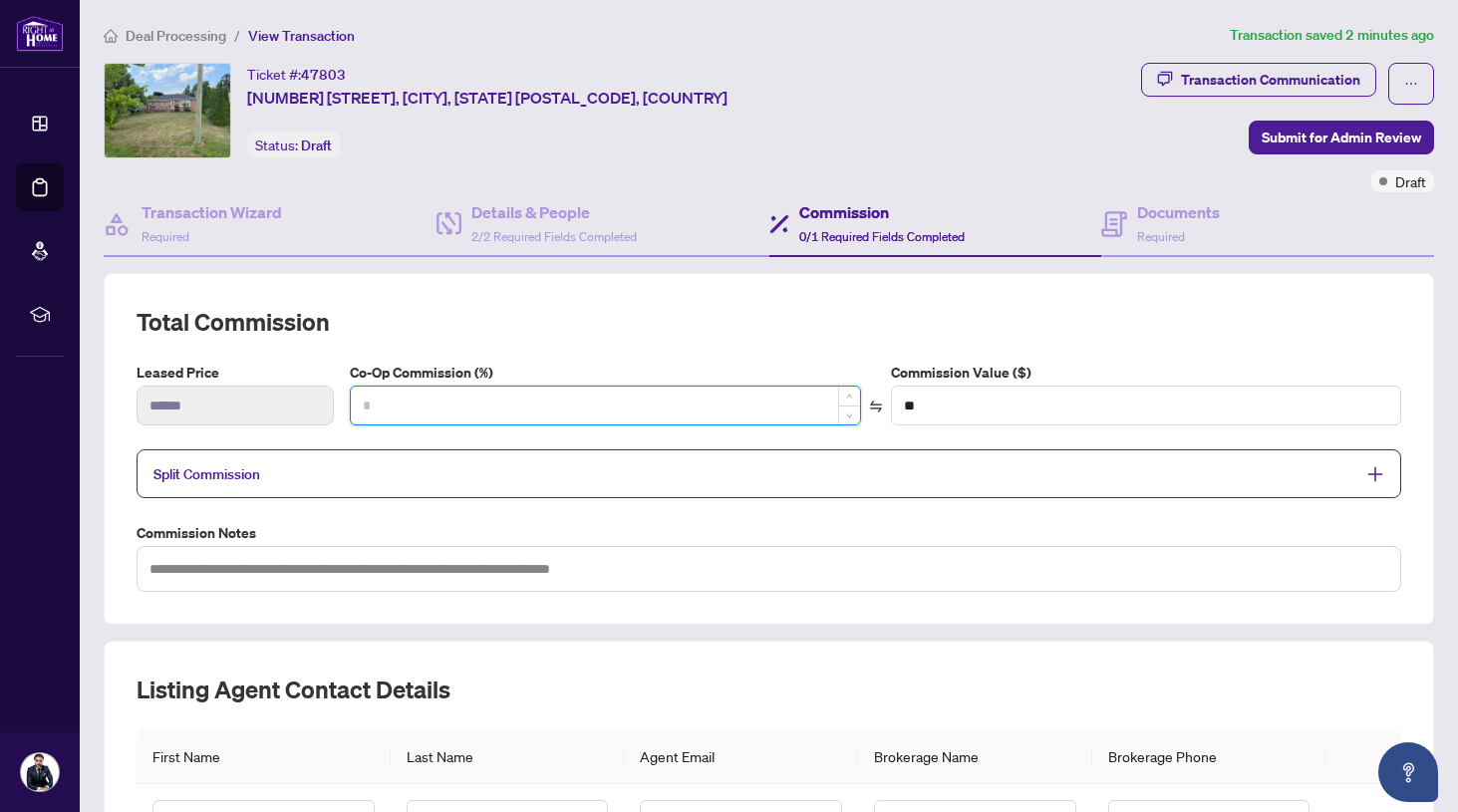 type on "*" 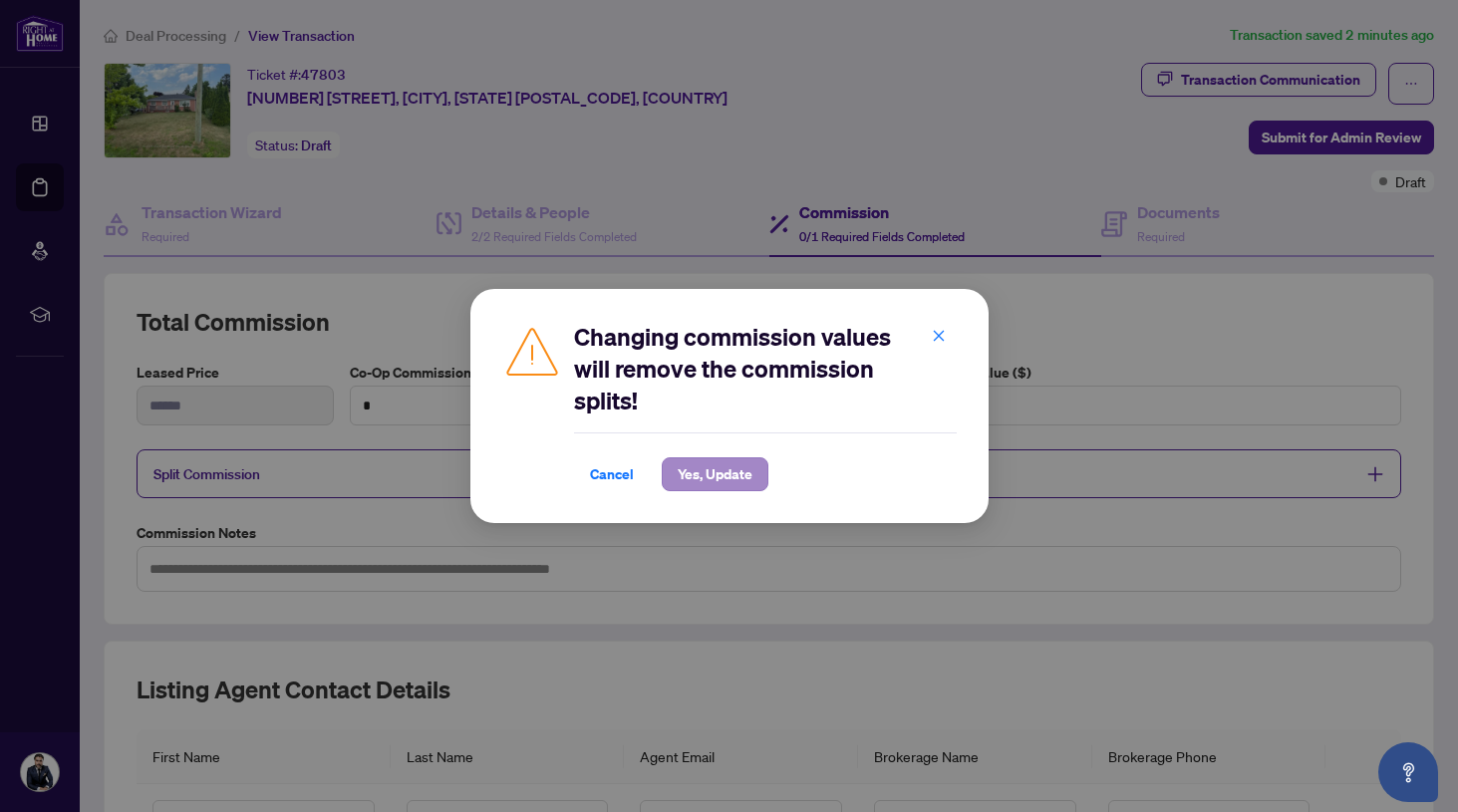 click on "Yes, Update" at bounding box center (715, 474) 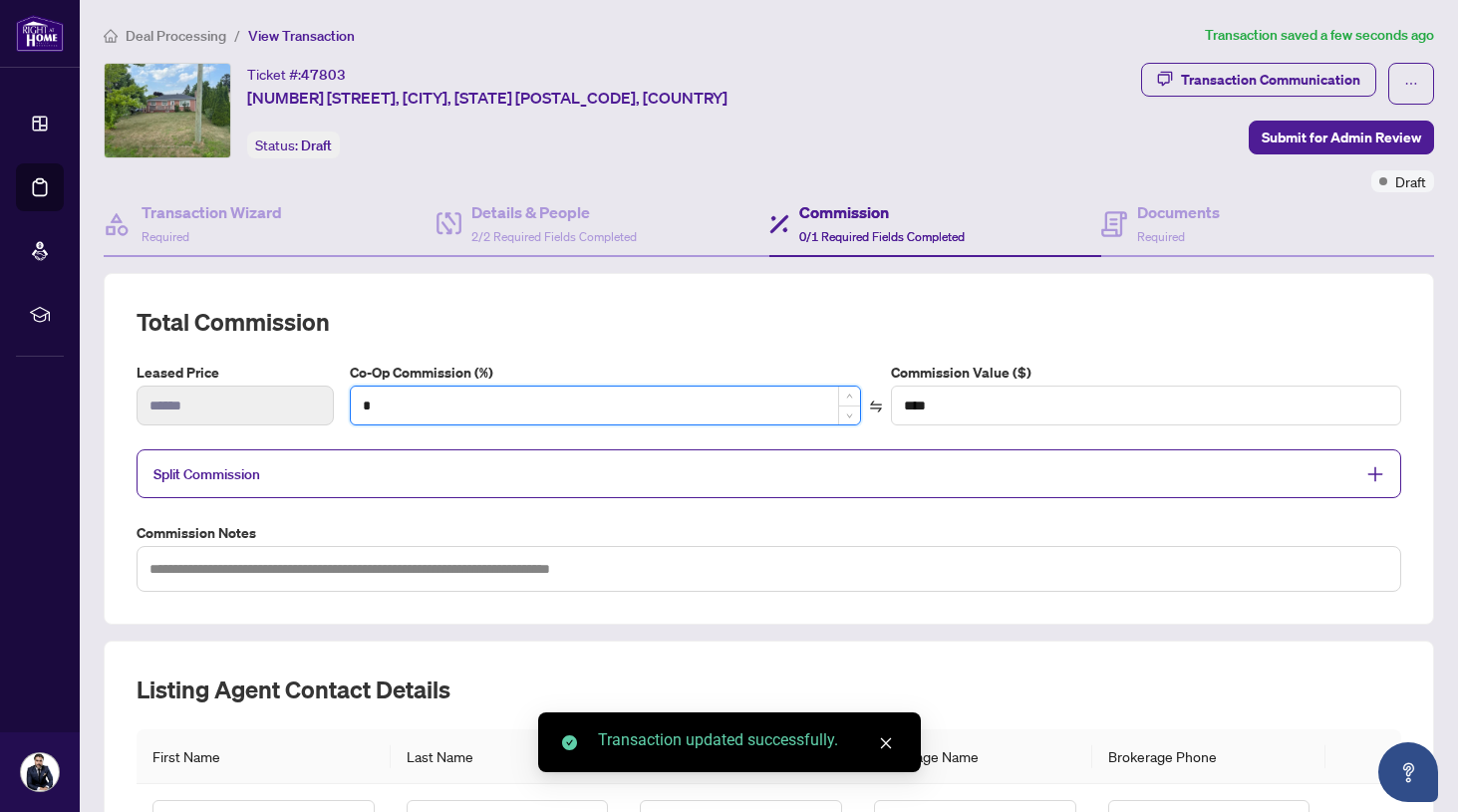 click on "*" at bounding box center (605, 406) 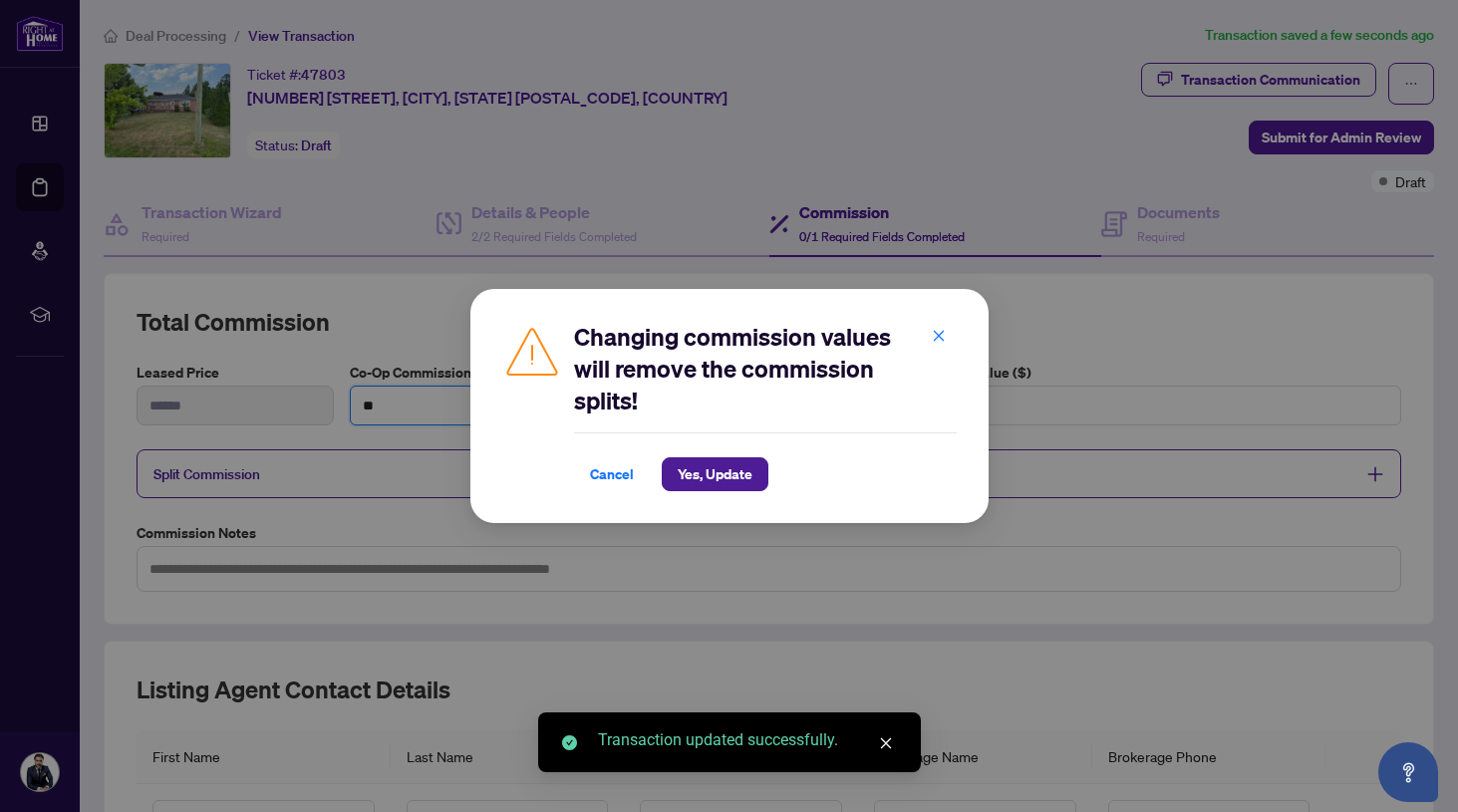 type on "**" 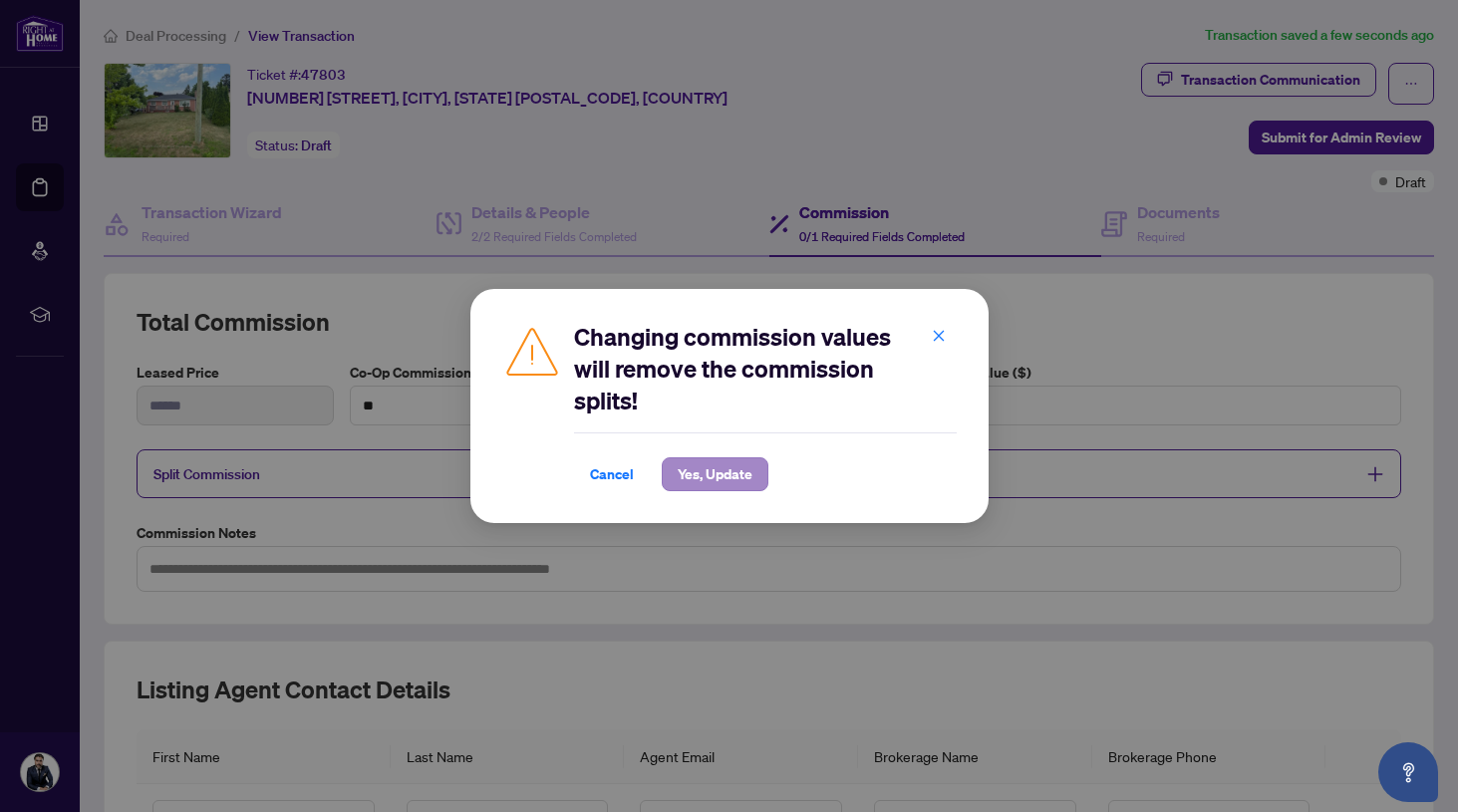 click on "Yes, Update" at bounding box center (715, 474) 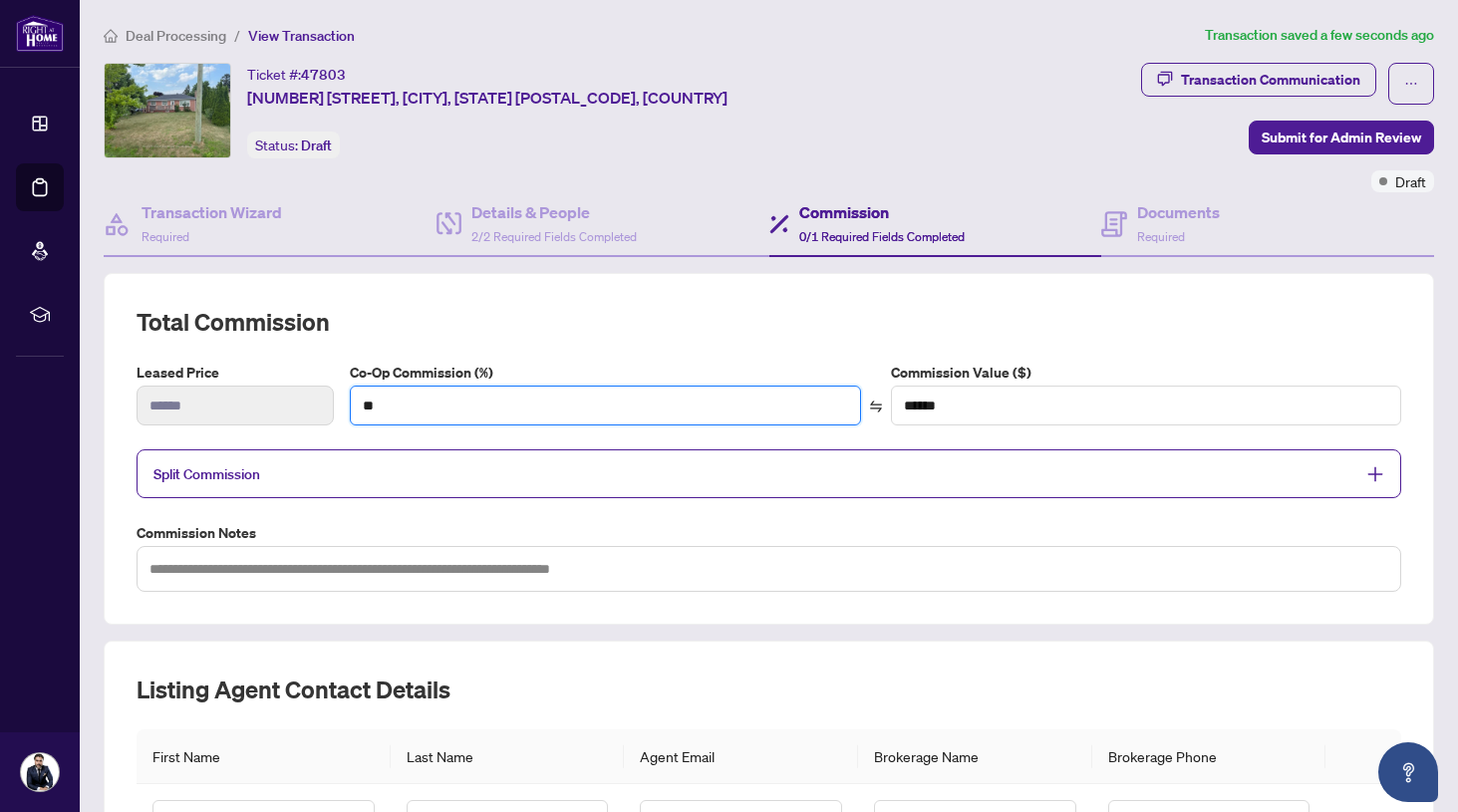 scroll, scrollTop: 0, scrollLeft: 0, axis: both 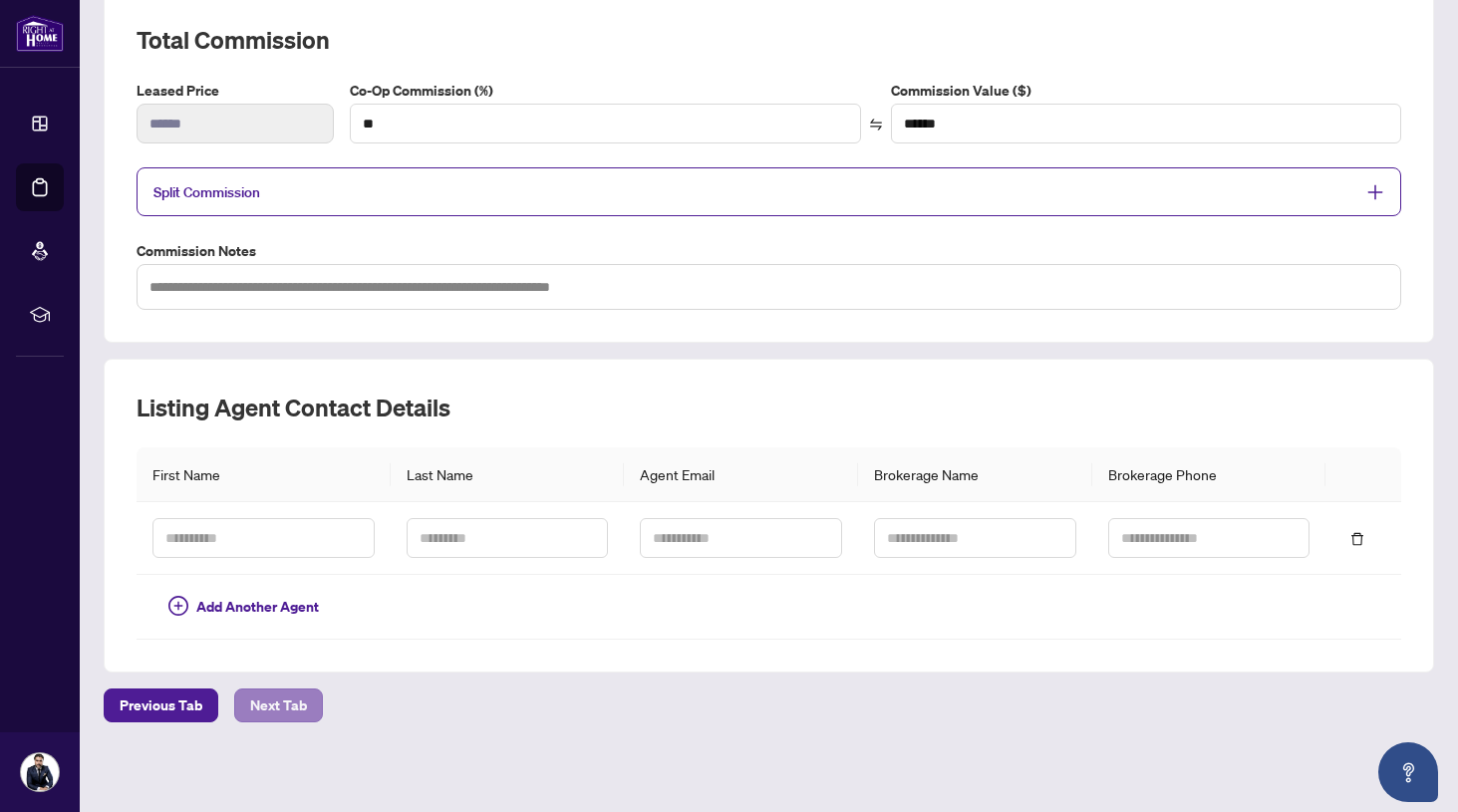 click on "Next Tab" at bounding box center [278, 705] 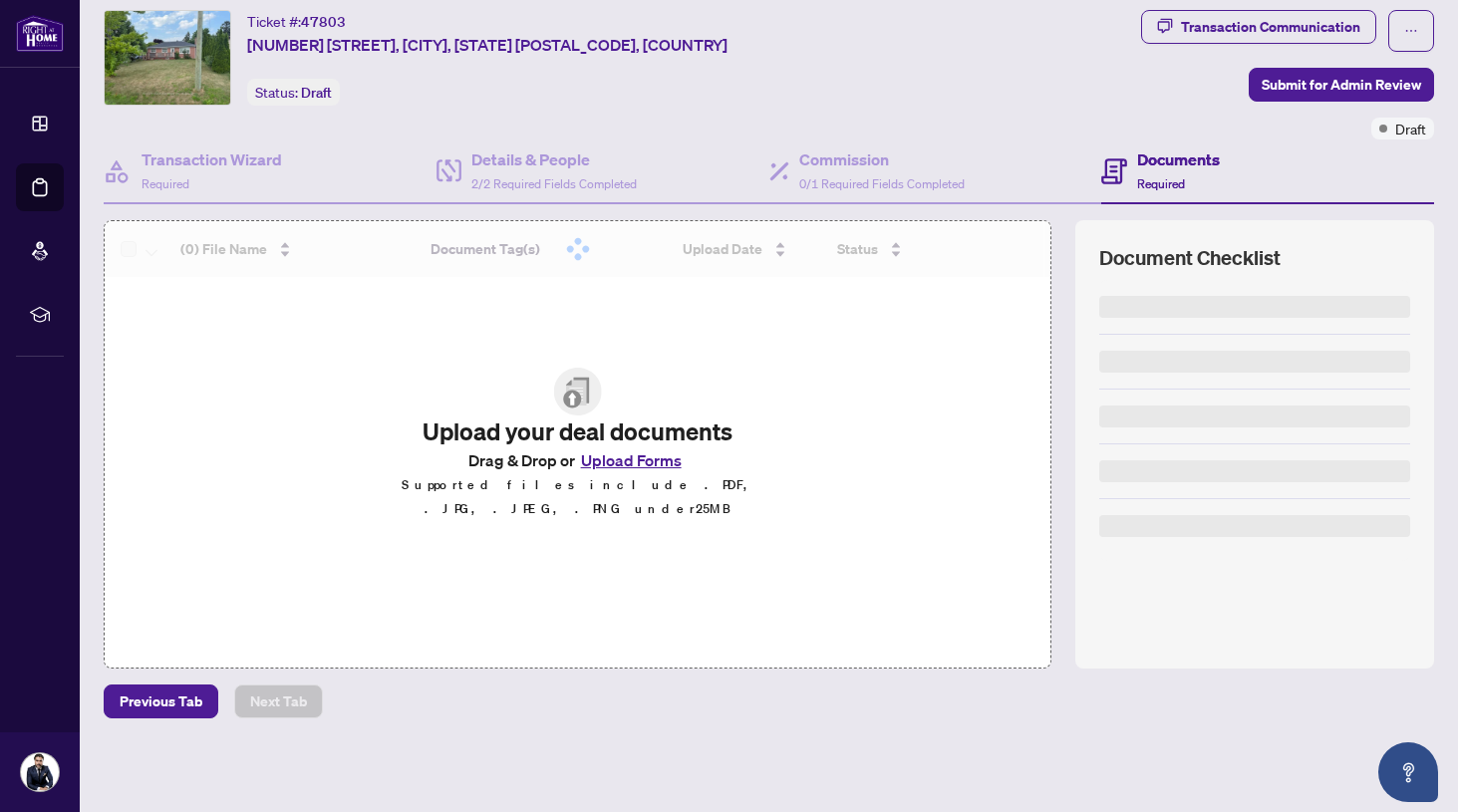 scroll, scrollTop: 52, scrollLeft: 0, axis: vertical 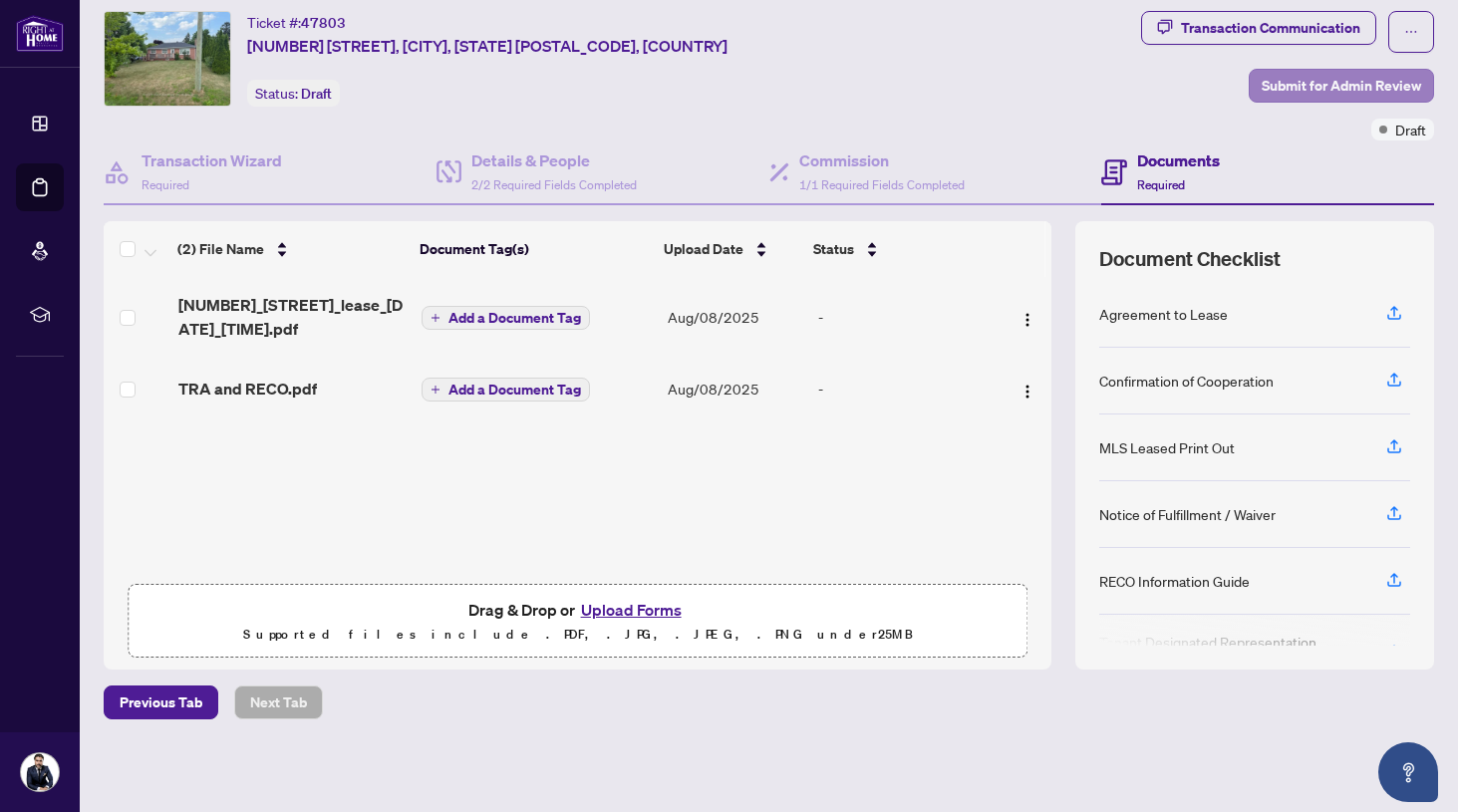 click on "Submit for Admin Review" at bounding box center (1341, 86) 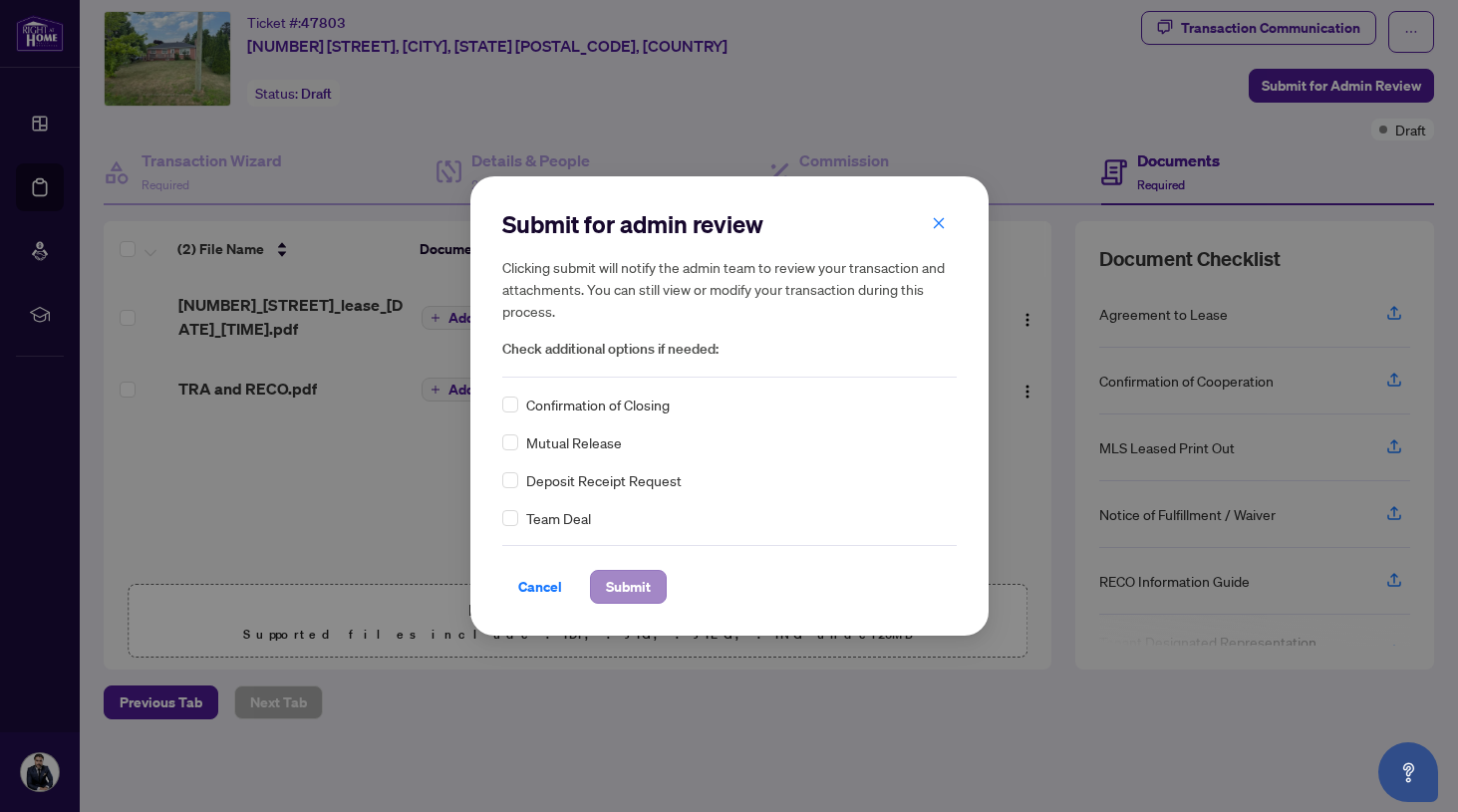 click on "Submit" at bounding box center (628, 587) 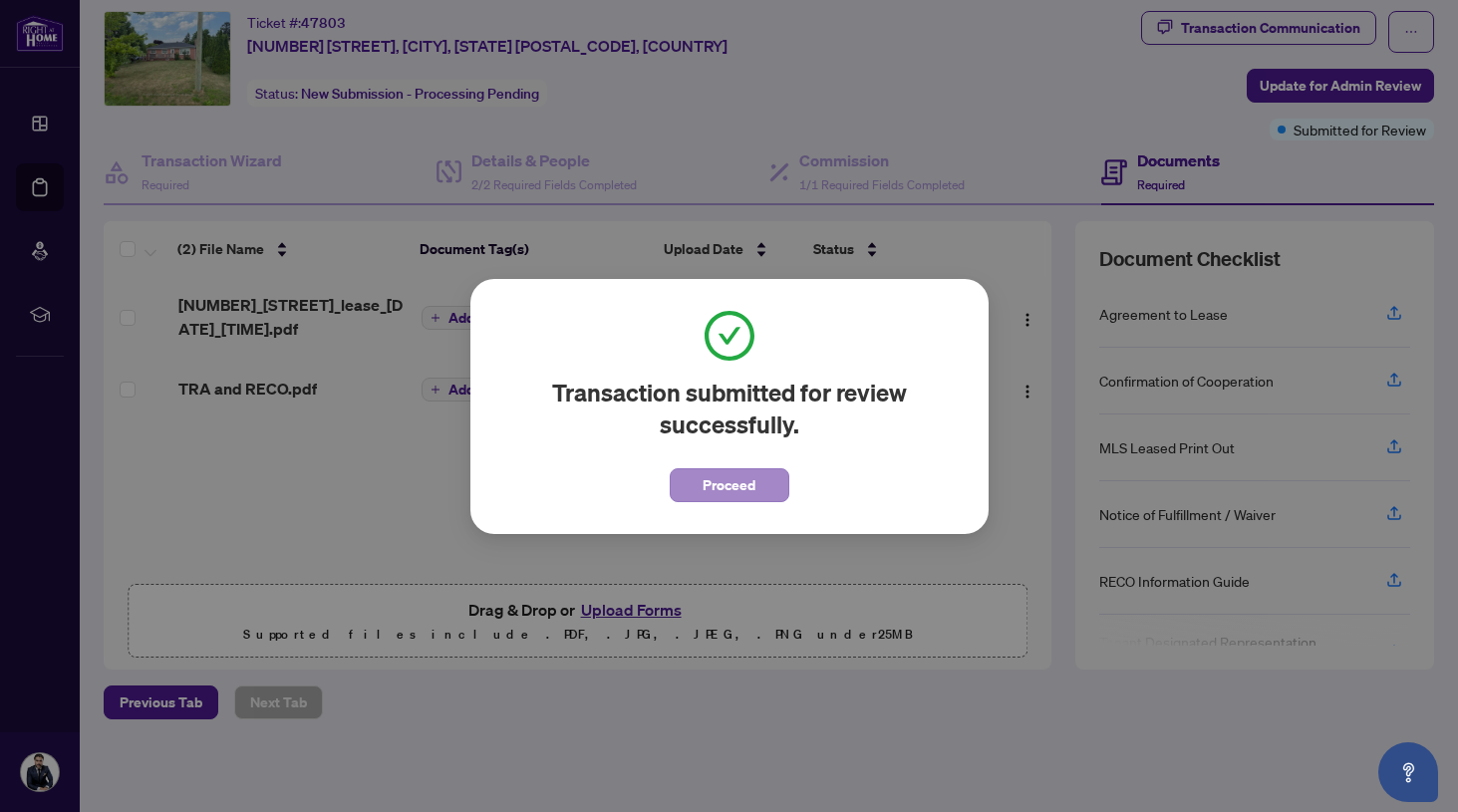 click on "Proceed" at bounding box center [729, 485] 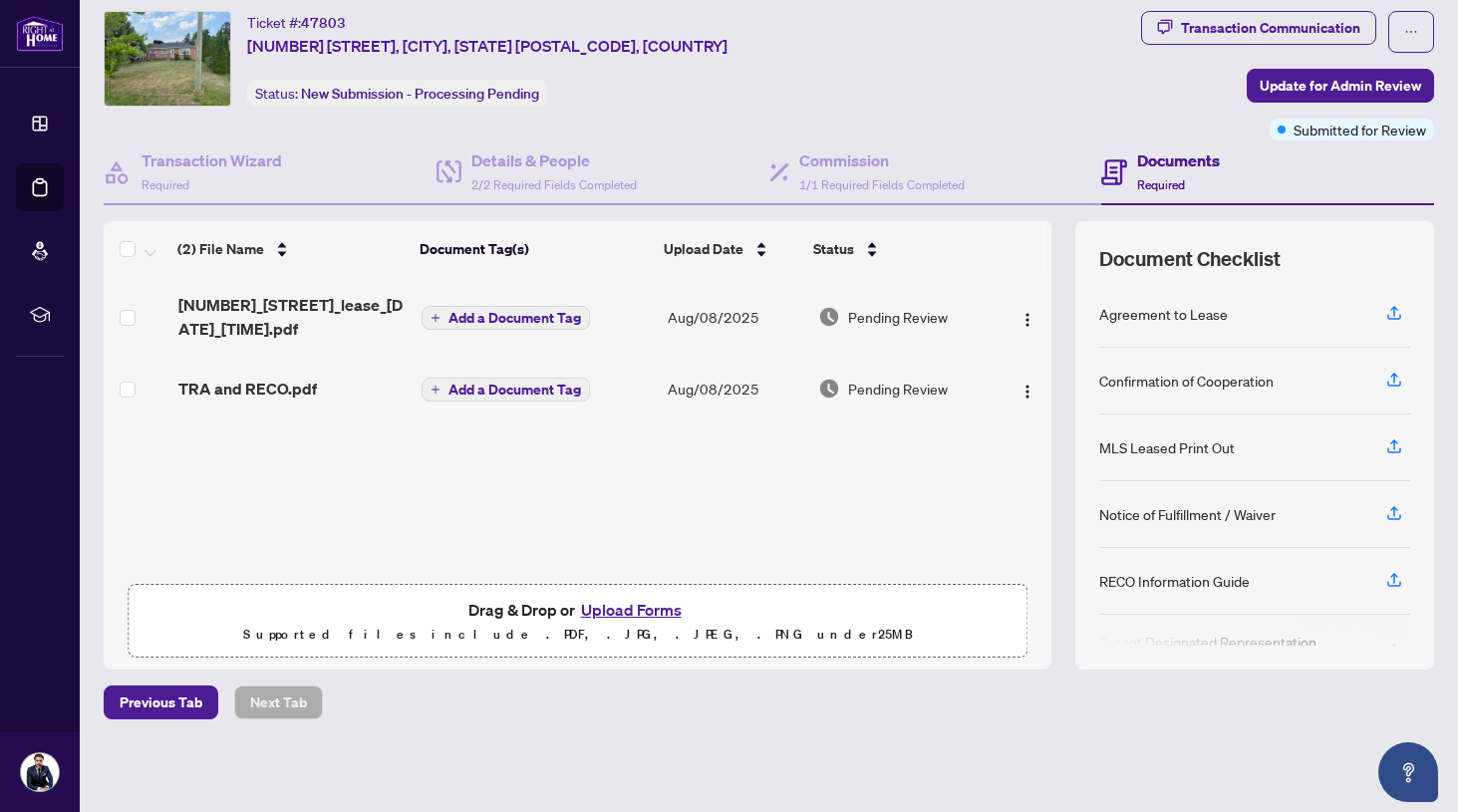 click on "Ticket #:  47803 [NUMBER] [STREET], [CITY], [STATE] [POSTAL_CODE], [COUNTRY] Status:   New Submission - Processing Pending" at bounding box center [618, 59] 